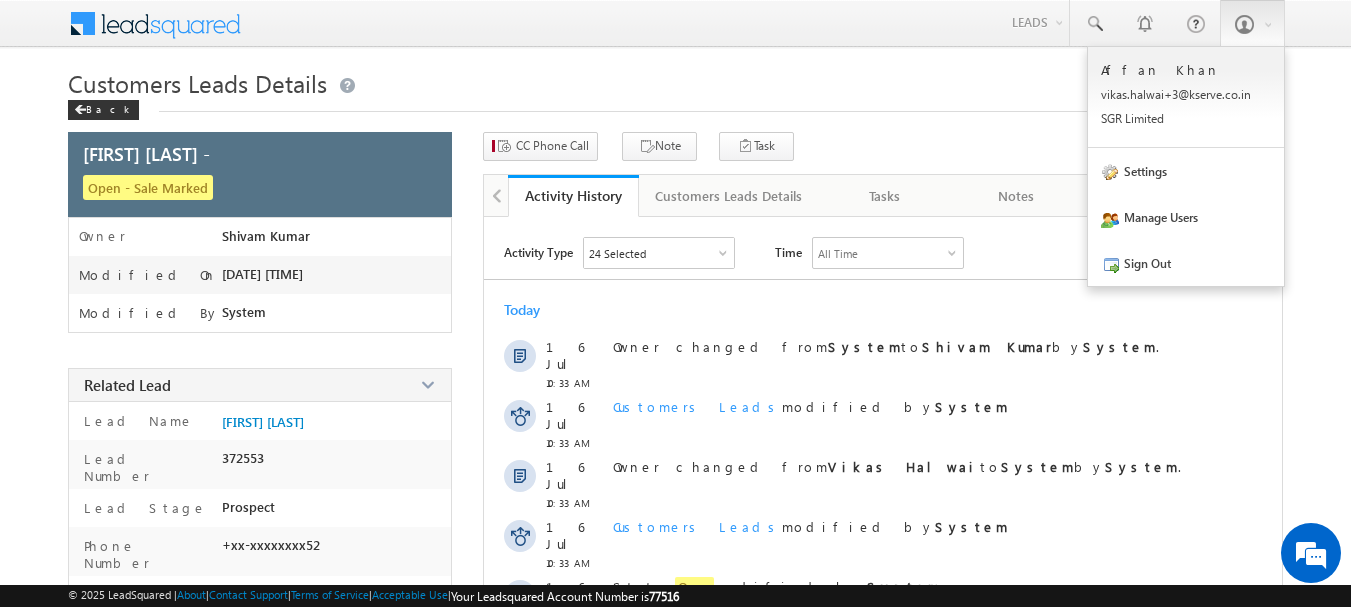 scroll, scrollTop: 0, scrollLeft: 0, axis: both 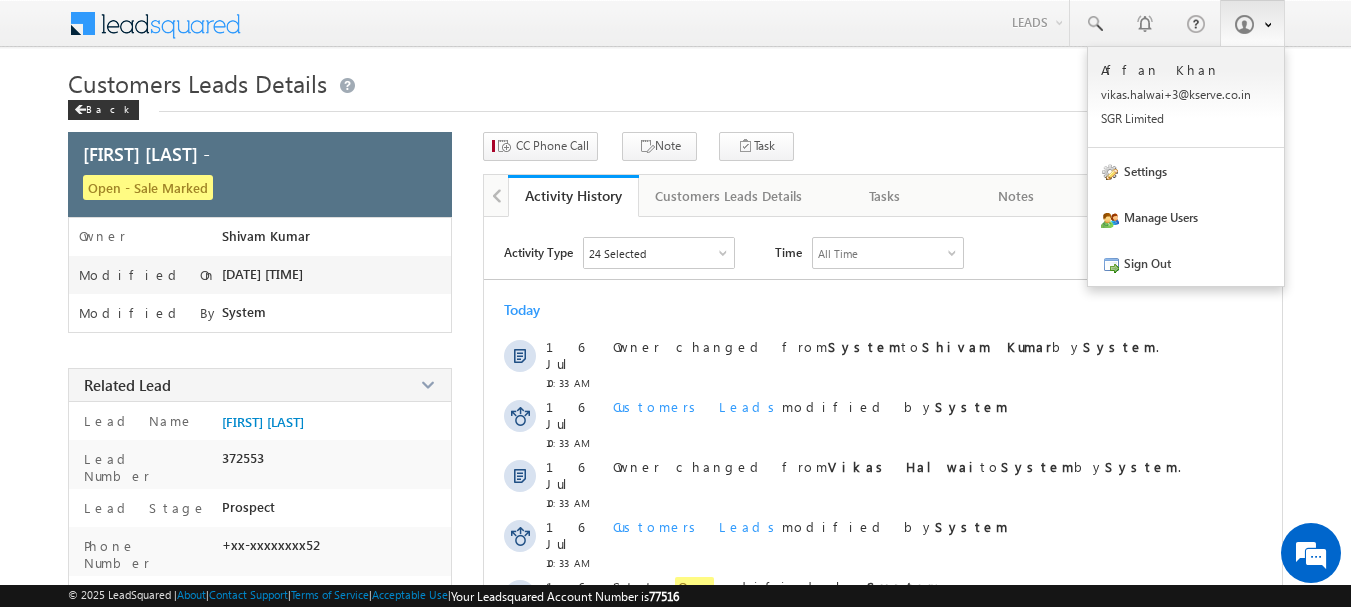 click at bounding box center [1252, 23] 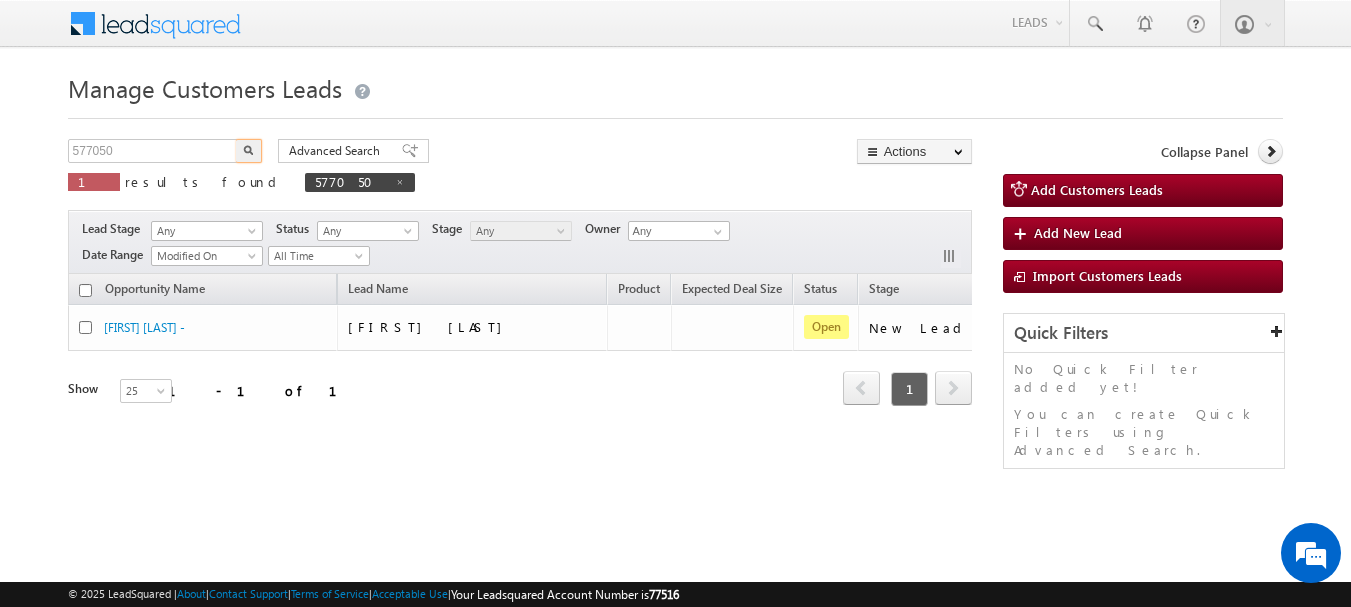 click on "577050" at bounding box center [153, 151] 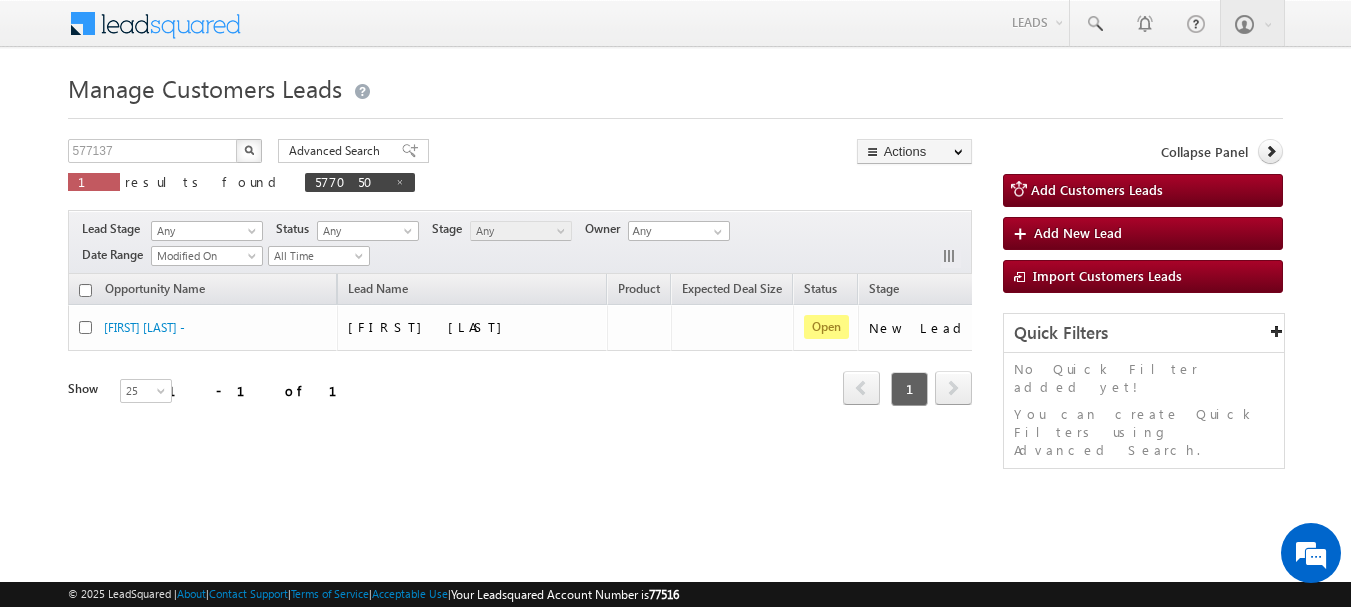 click at bounding box center [249, 150] 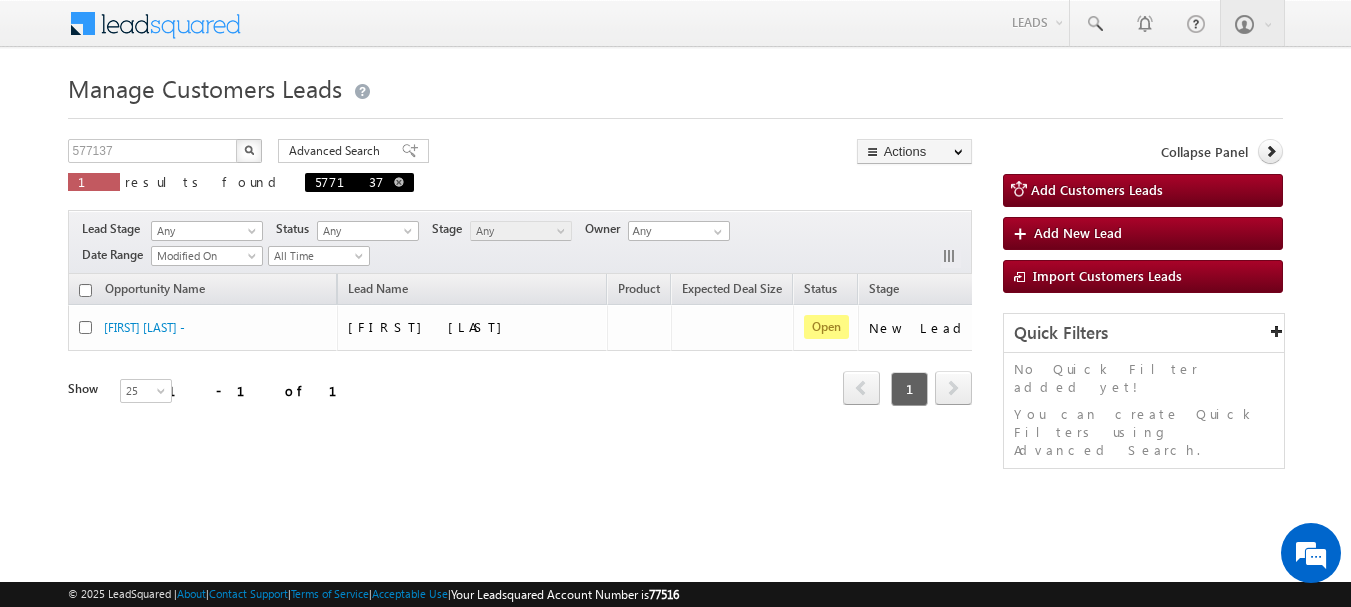 click at bounding box center [399, 182] 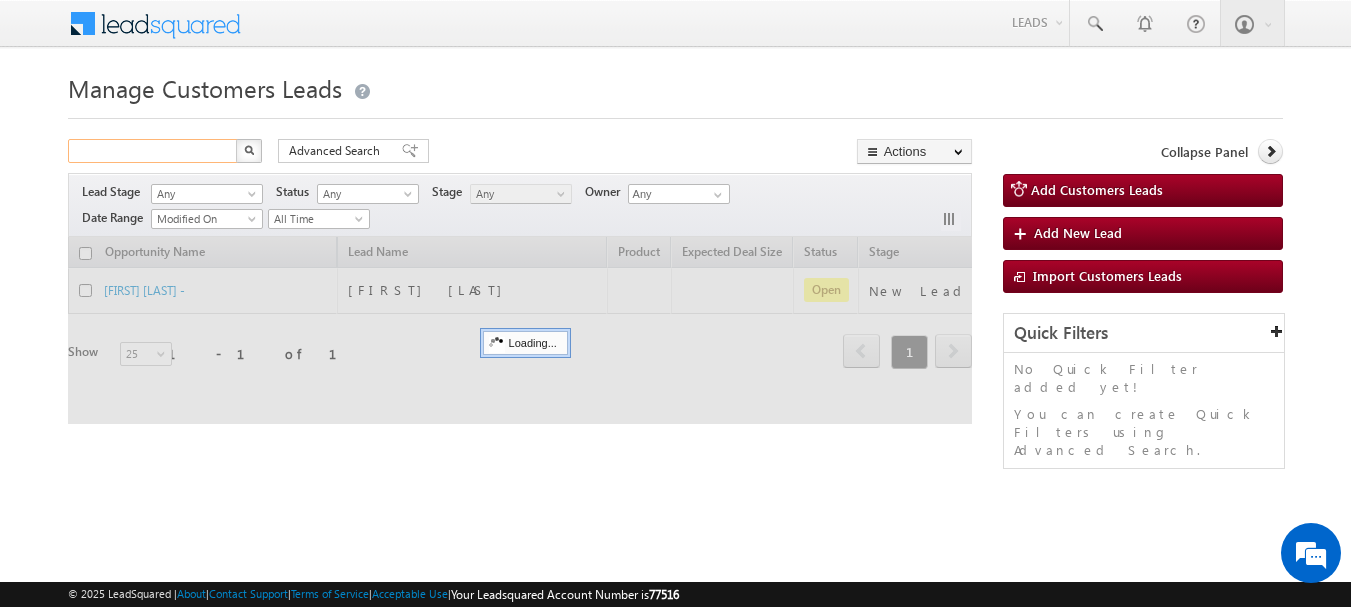 click at bounding box center [153, 151] 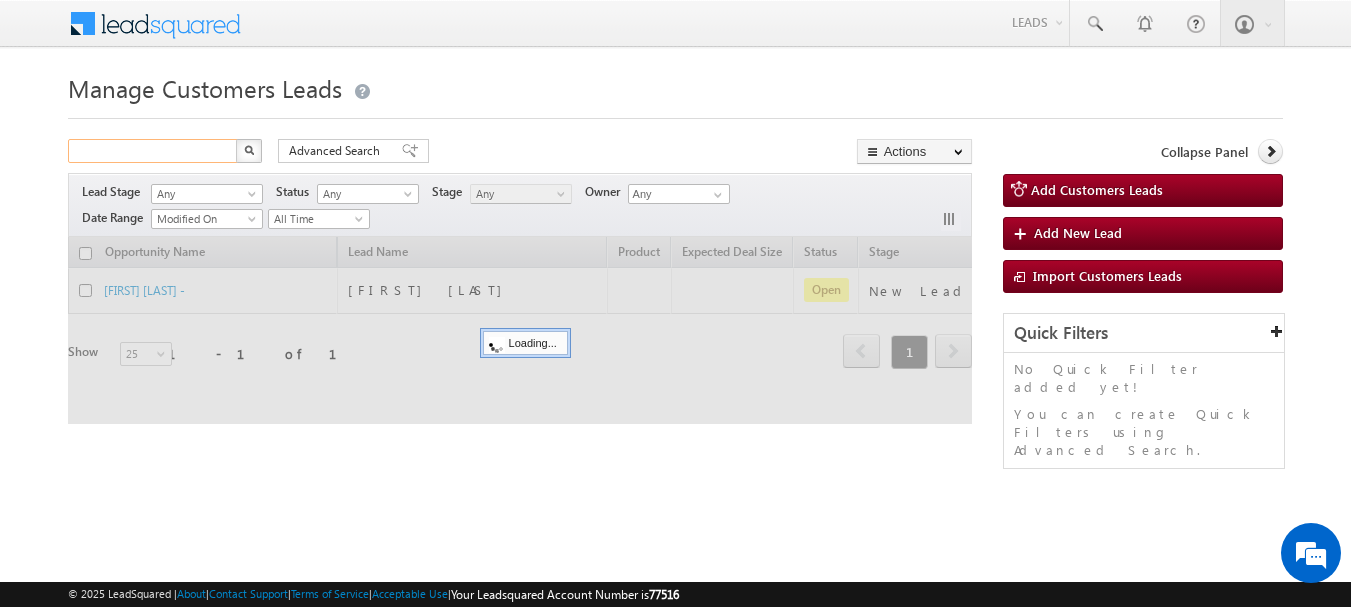 paste on "577325" 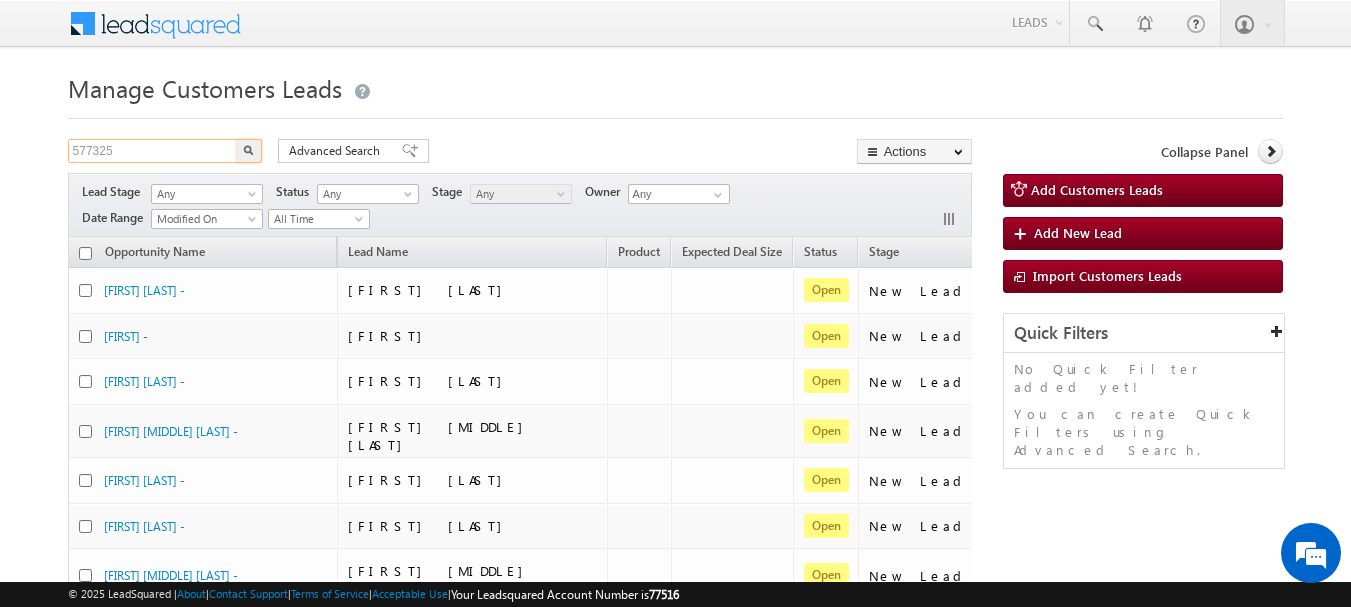 type on "577325" 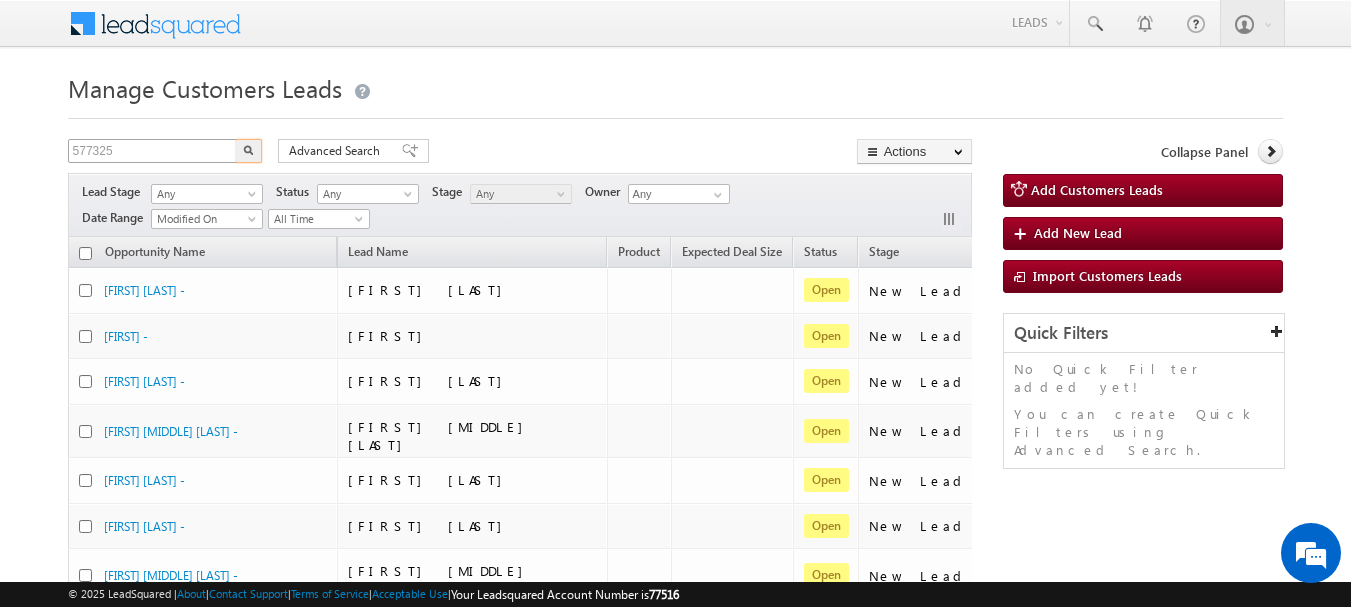 click at bounding box center [249, 151] 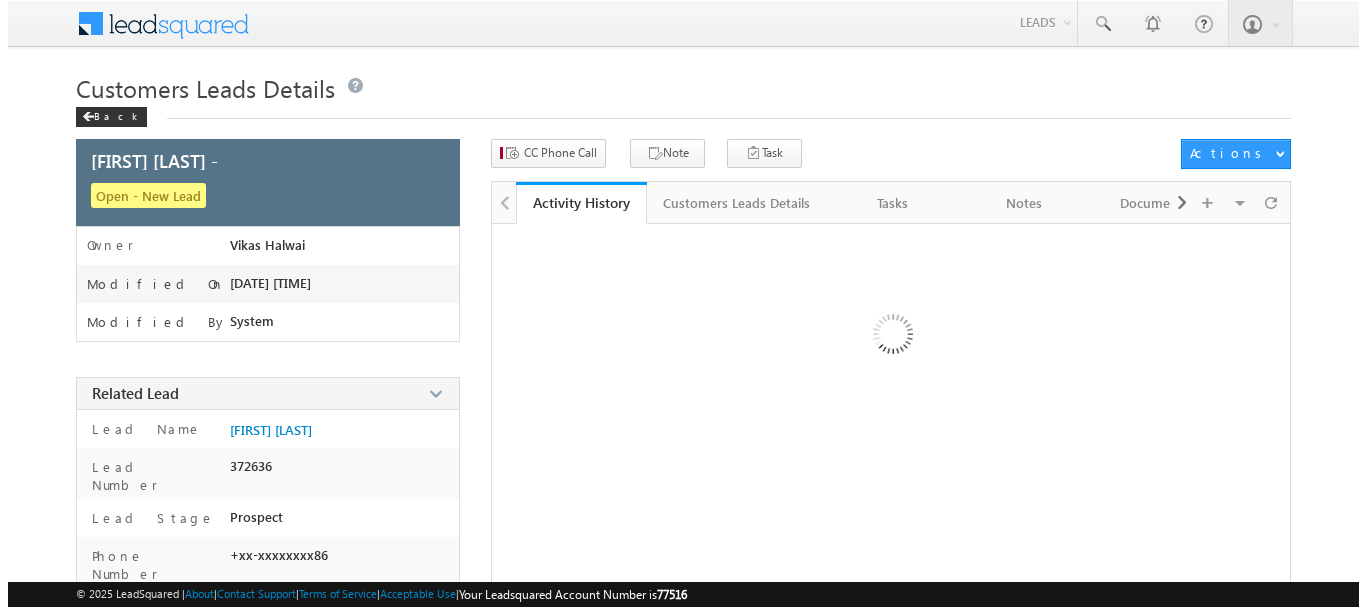 scroll, scrollTop: 0, scrollLeft: 0, axis: both 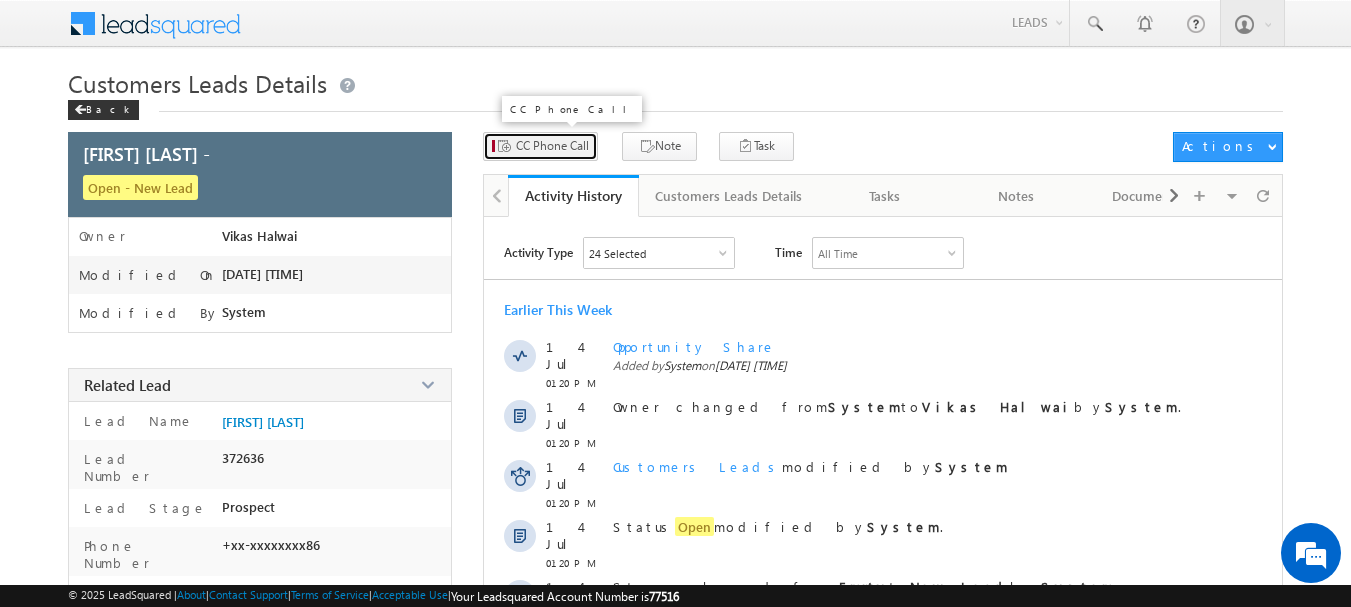 click on "CC Phone Call" at bounding box center [552, 146] 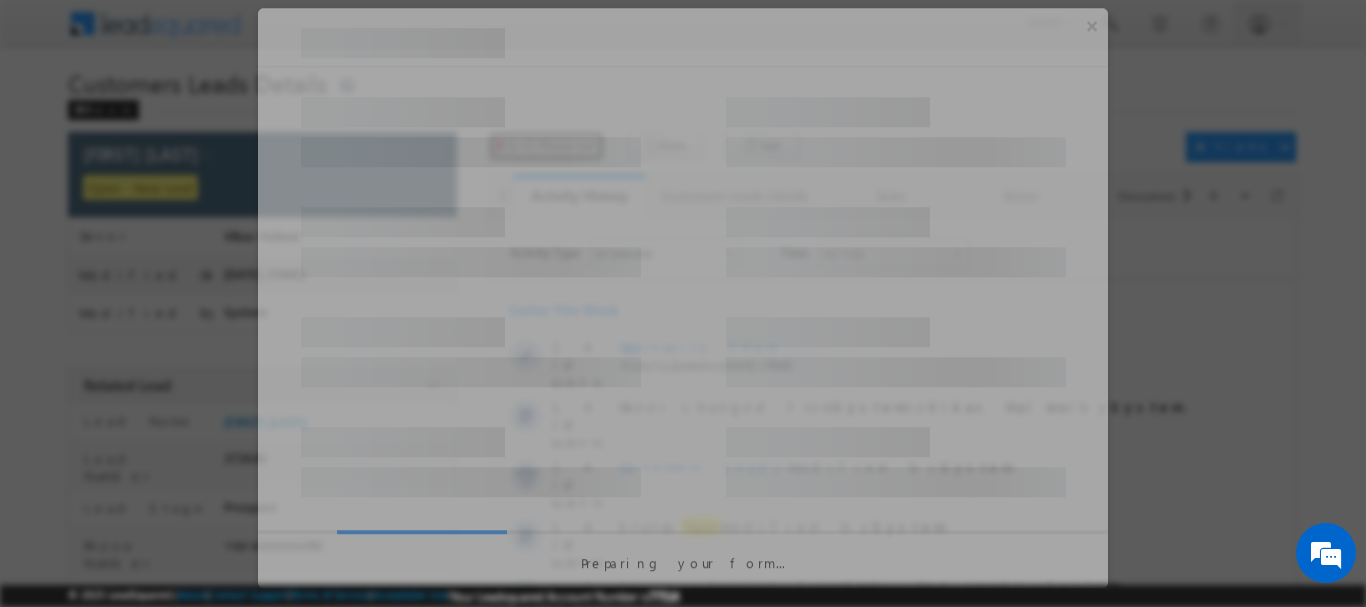 type 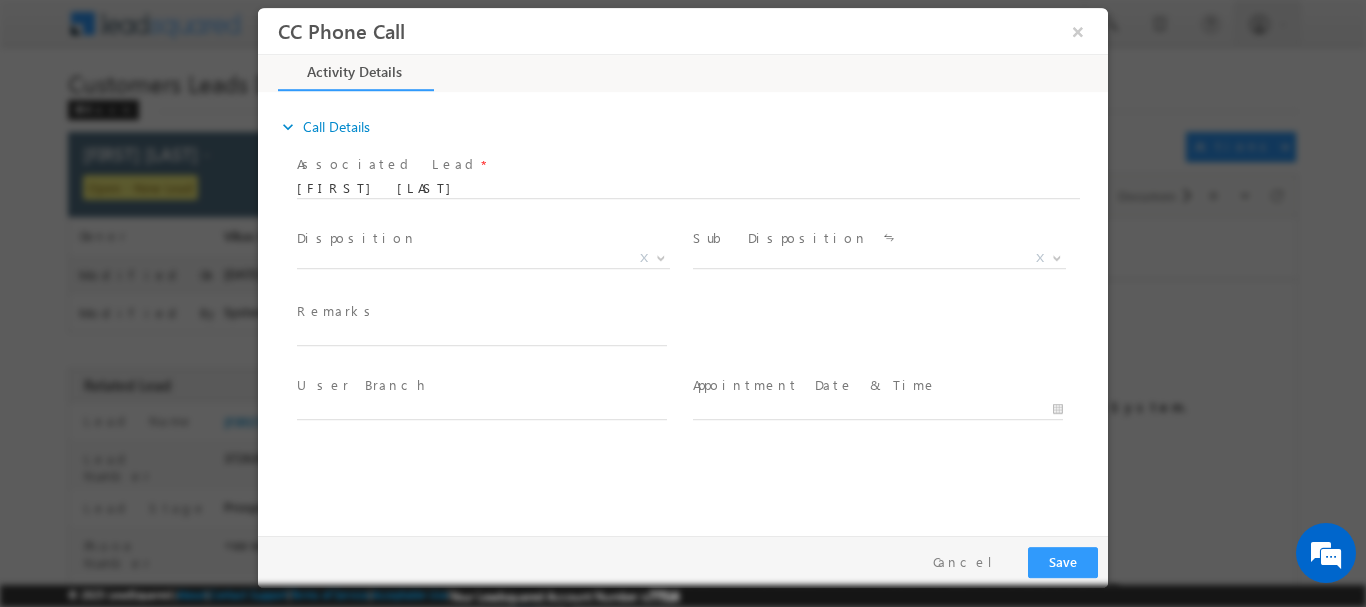 scroll, scrollTop: 0, scrollLeft: 0, axis: both 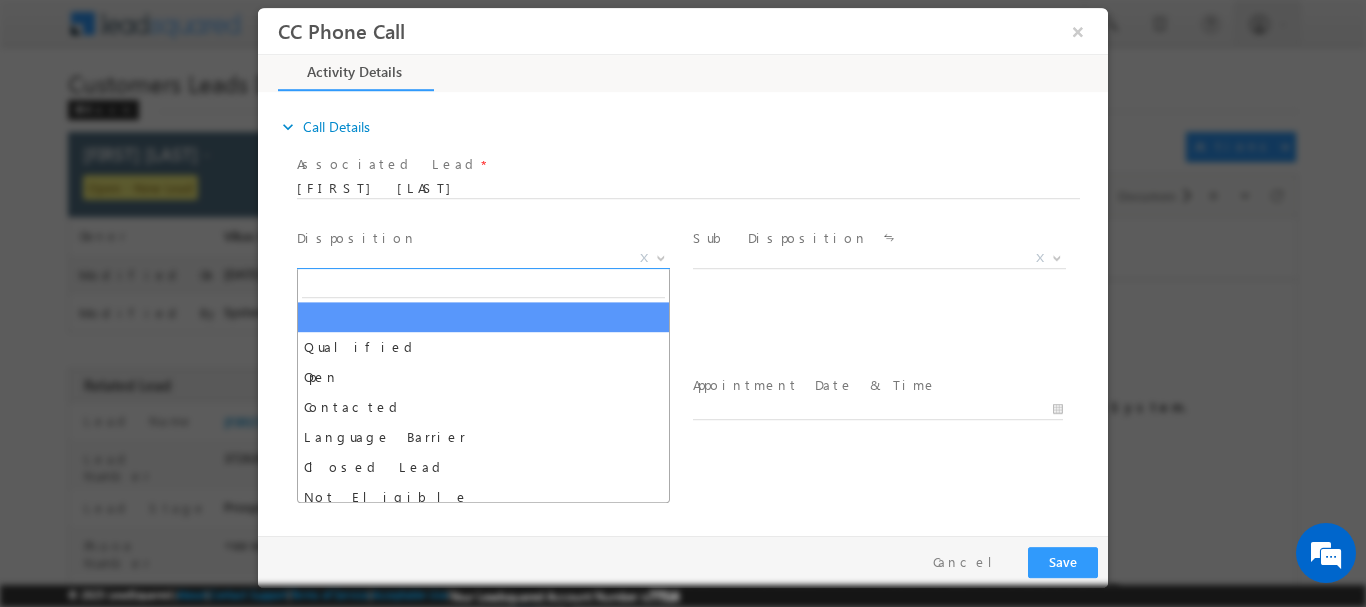 click on "X" at bounding box center [483, 258] 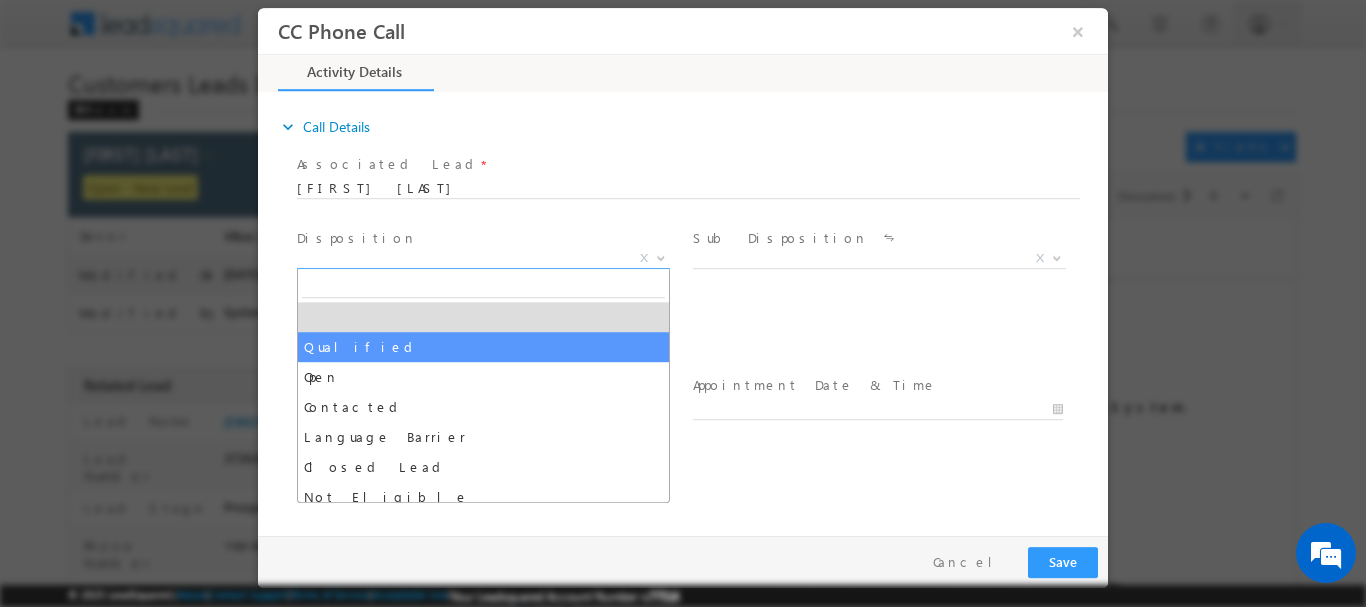 select on "Qualified" 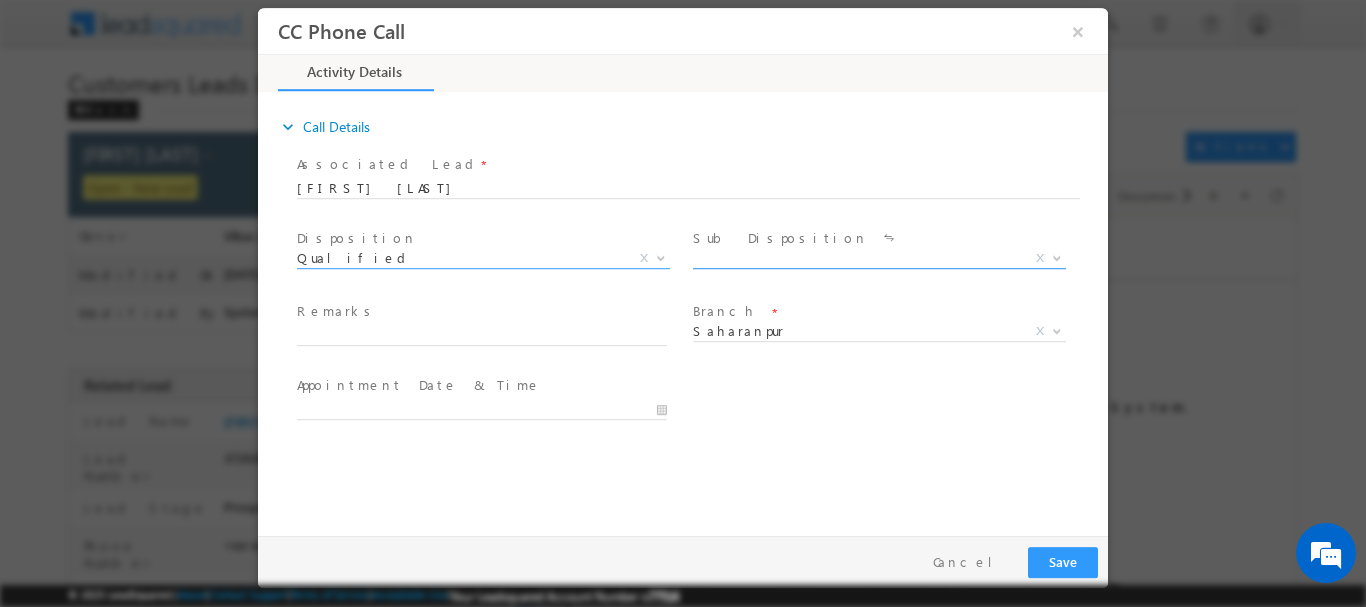 click on "X" at bounding box center (879, 258) 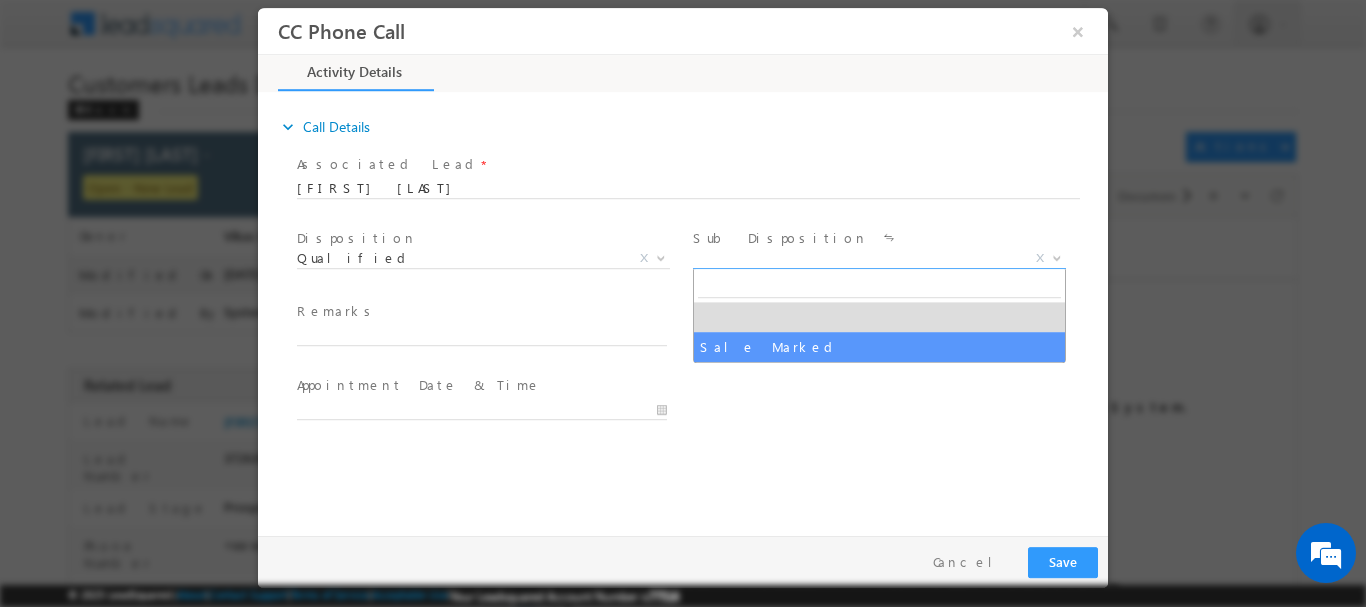 select on "Sale Marked" 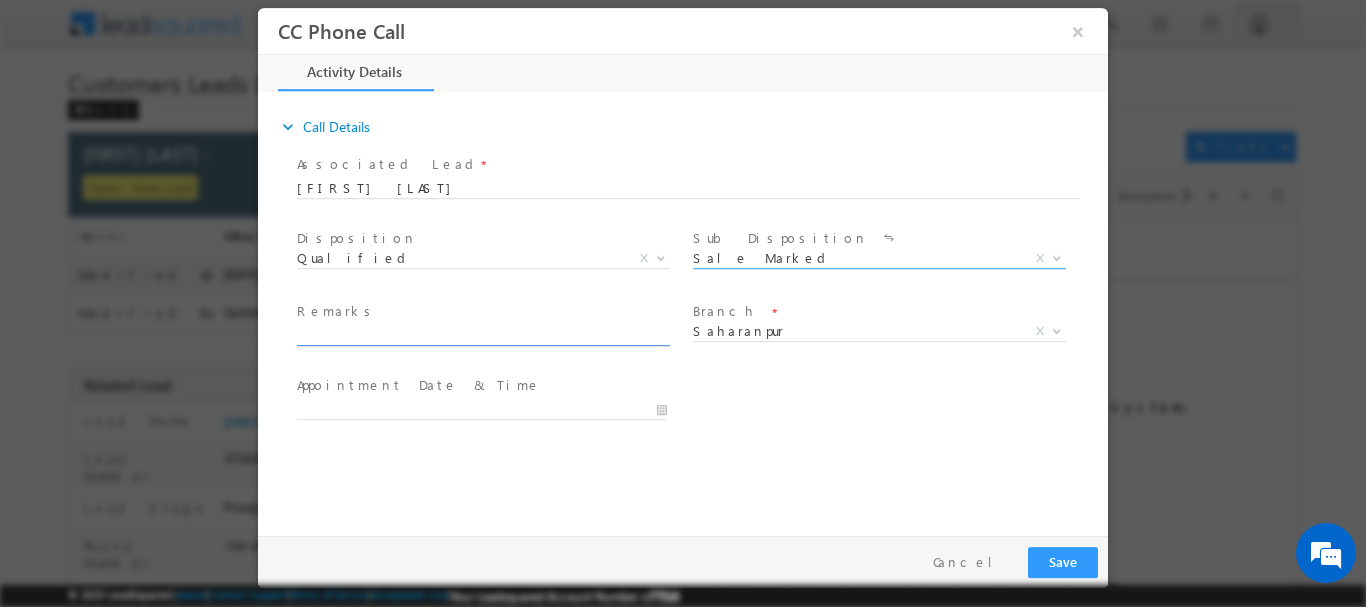 click at bounding box center [482, 335] 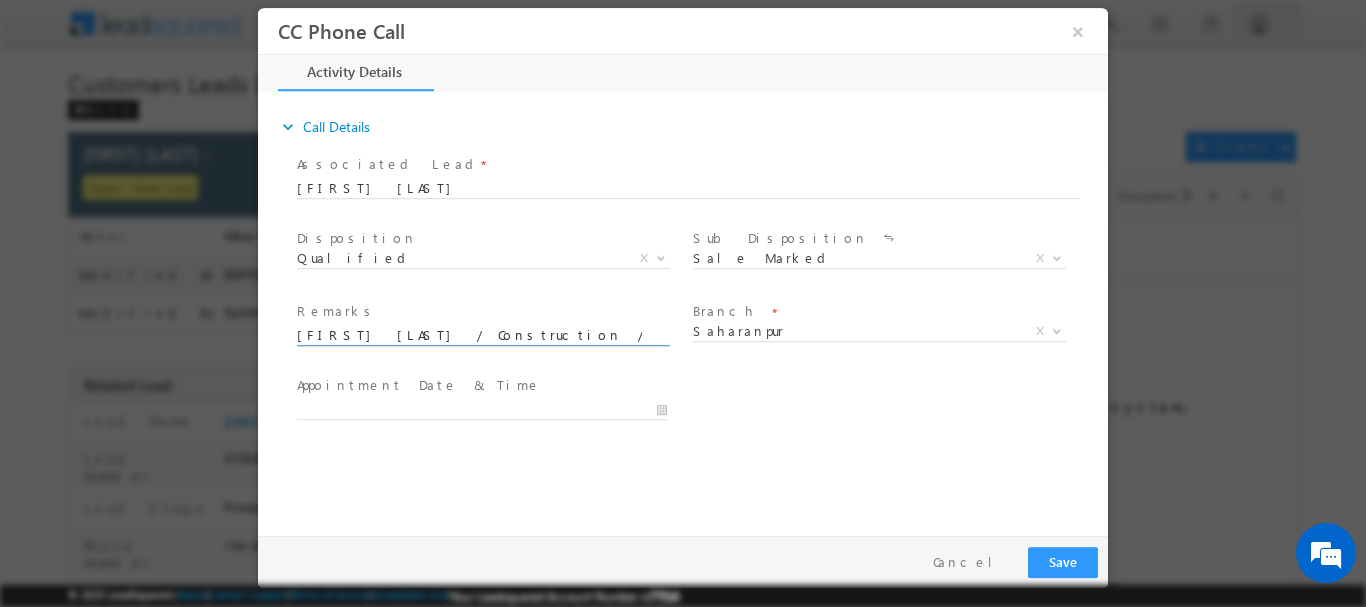 scroll, scrollTop: 0, scrollLeft: 658, axis: horizontal 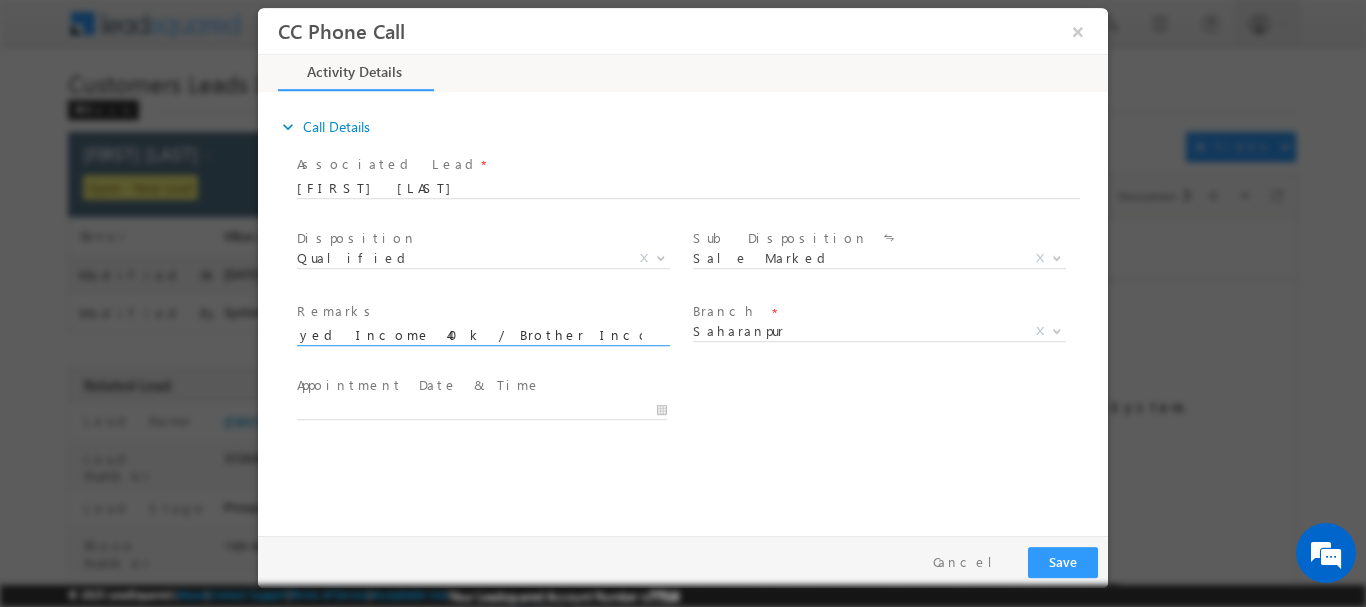 type on "Mohd Javed / Construction  /  10 lakh  / Self Employed  Income  40k / Brother Income 50k / Current EMI 2040  / Cibil Score  750+ / Address Raipur Kalan, Uttar Pradesh 247121" 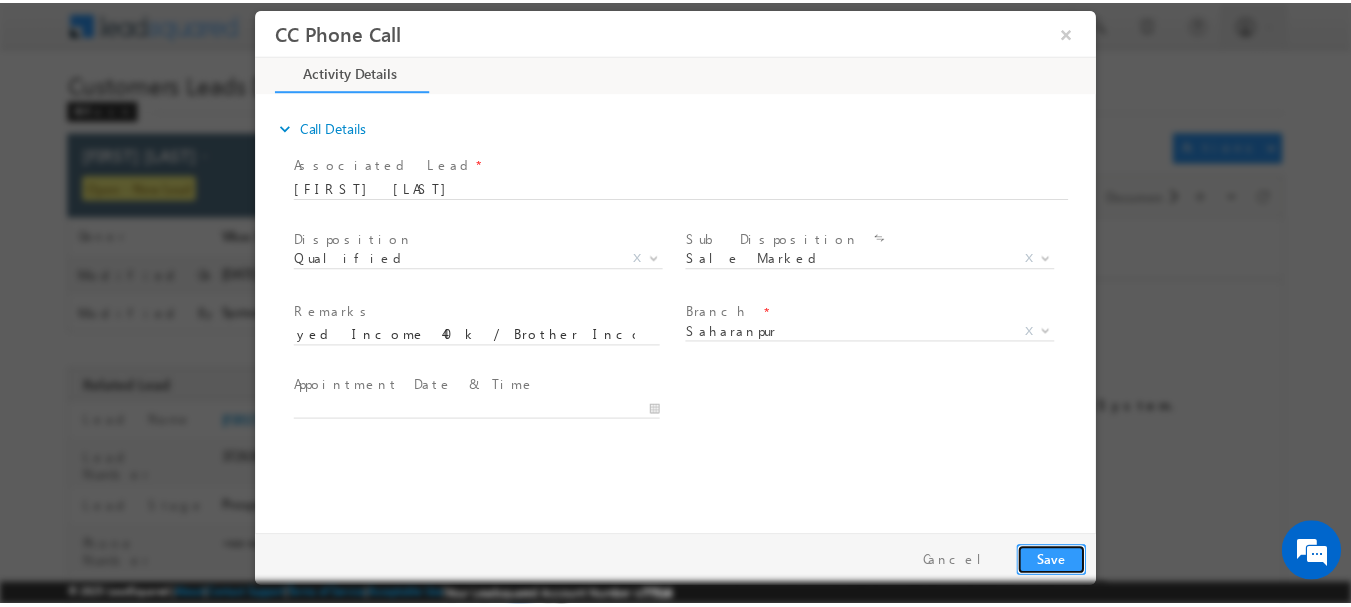 scroll, scrollTop: 0, scrollLeft: 0, axis: both 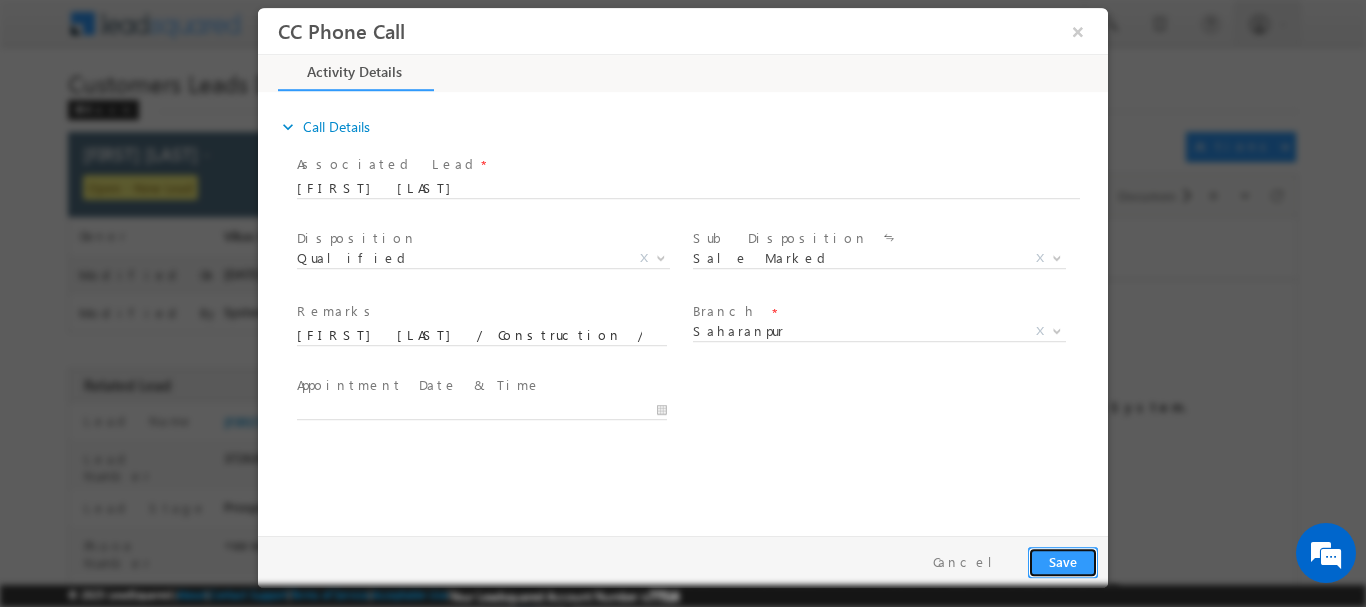 click on "Save" at bounding box center (1063, 561) 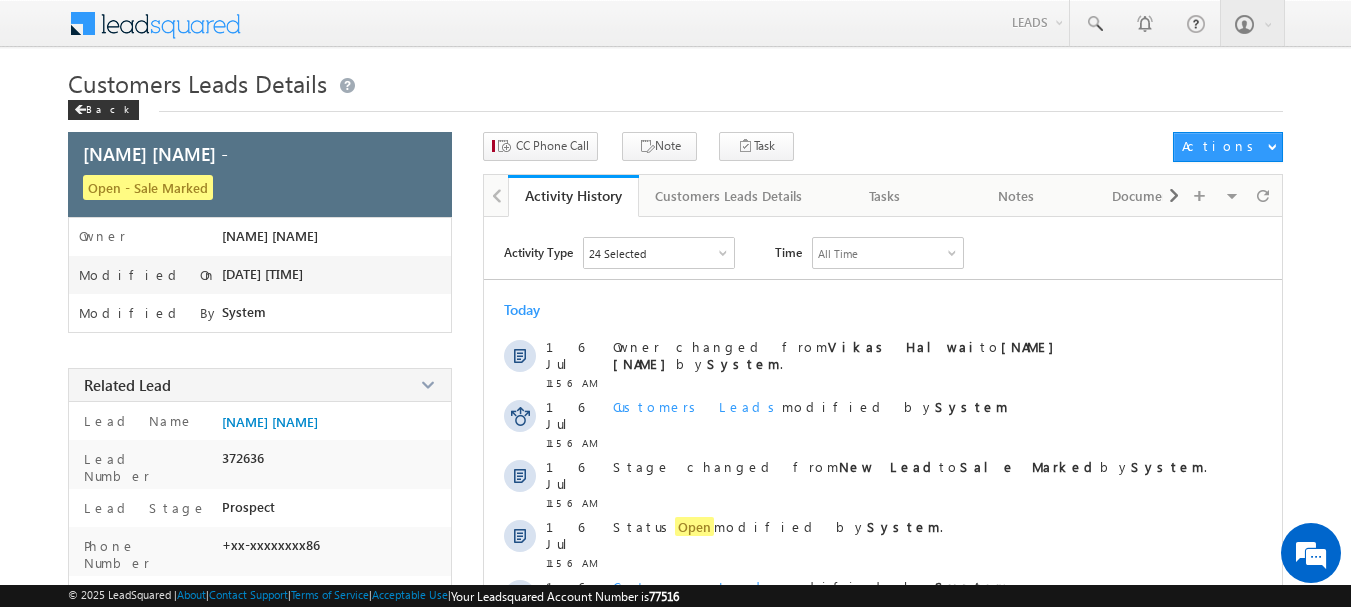 scroll, scrollTop: 0, scrollLeft: 0, axis: both 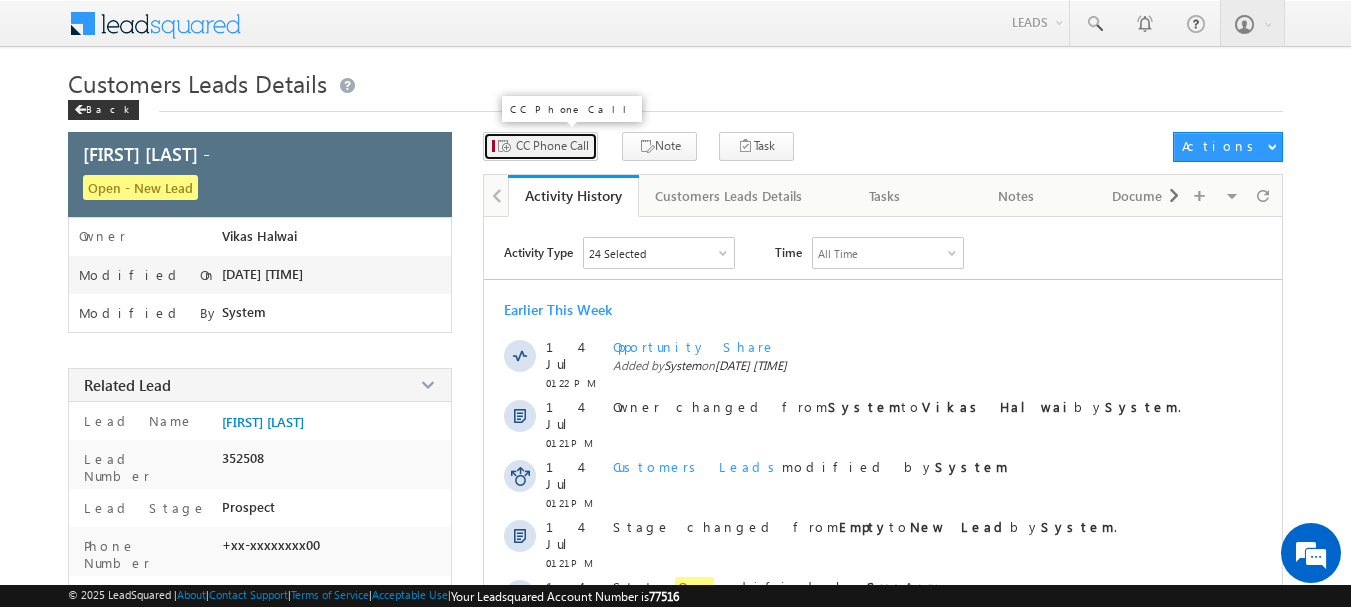 click on "CC Phone Call" at bounding box center (552, 146) 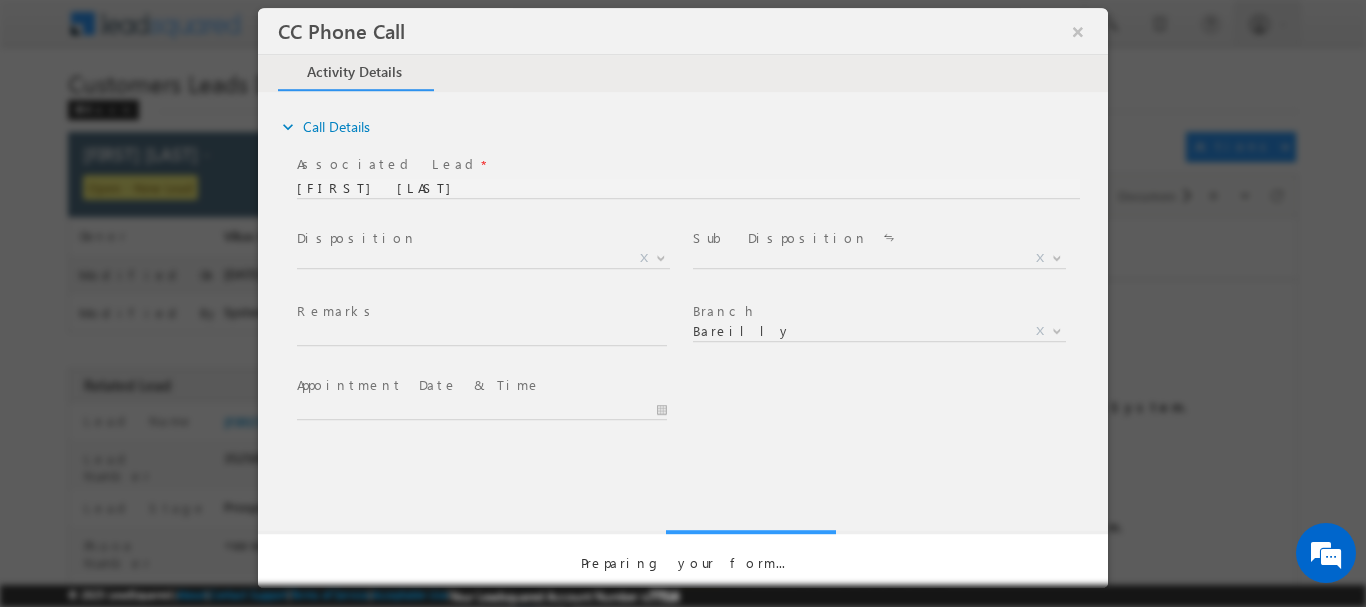 scroll, scrollTop: 0, scrollLeft: 0, axis: both 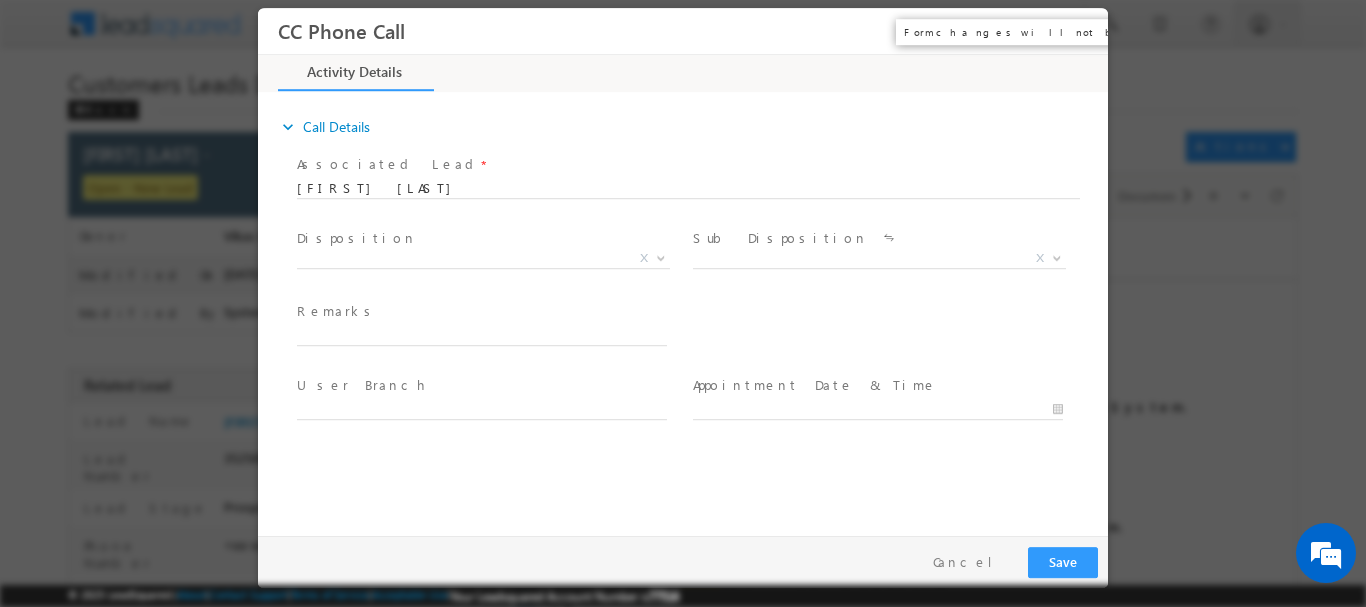 click on "×" at bounding box center (1078, 30) 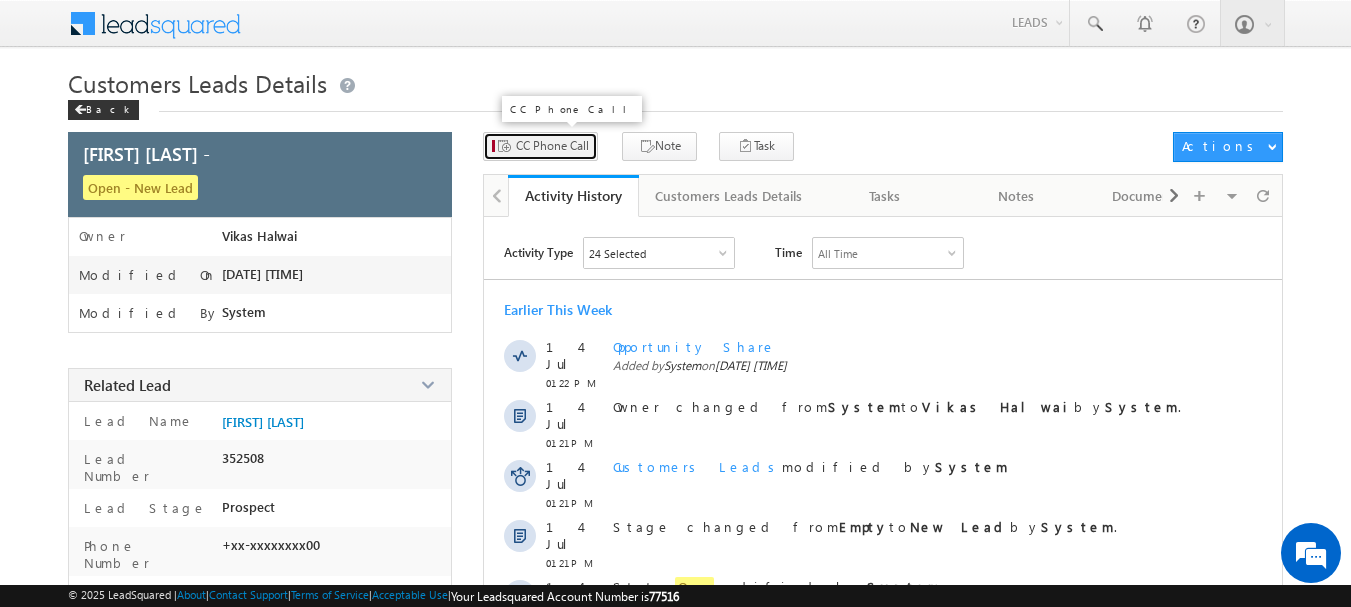 click on "CC Phone Call" at bounding box center [552, 146] 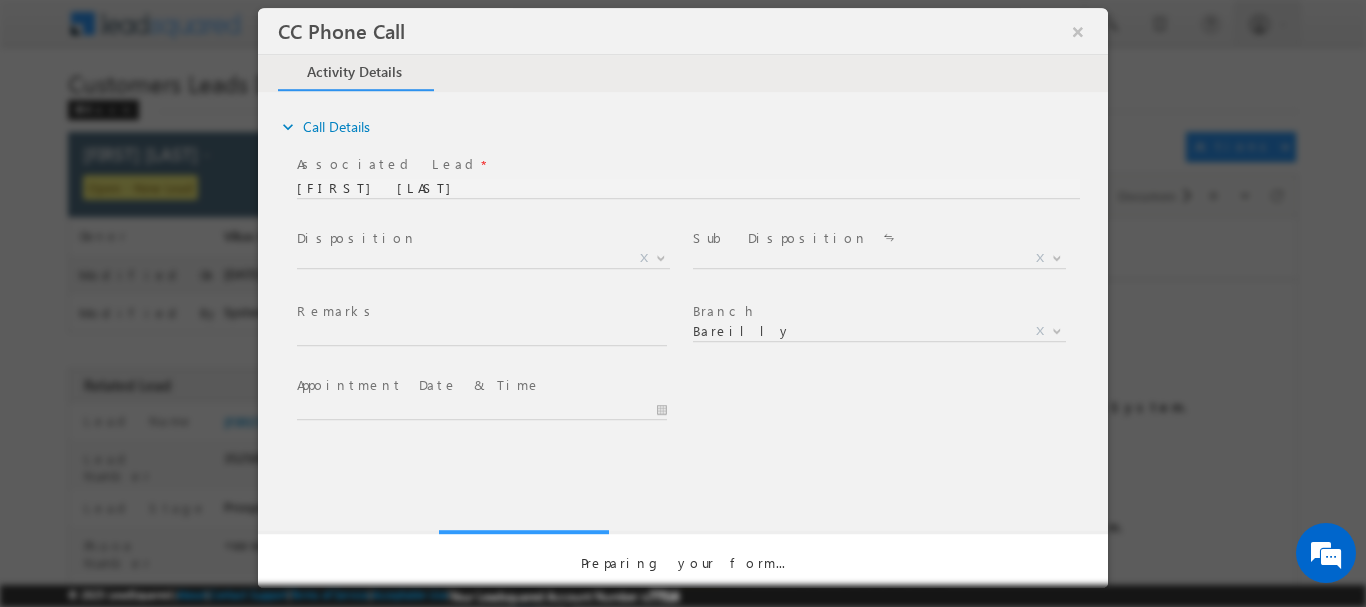 scroll, scrollTop: 0, scrollLeft: 0, axis: both 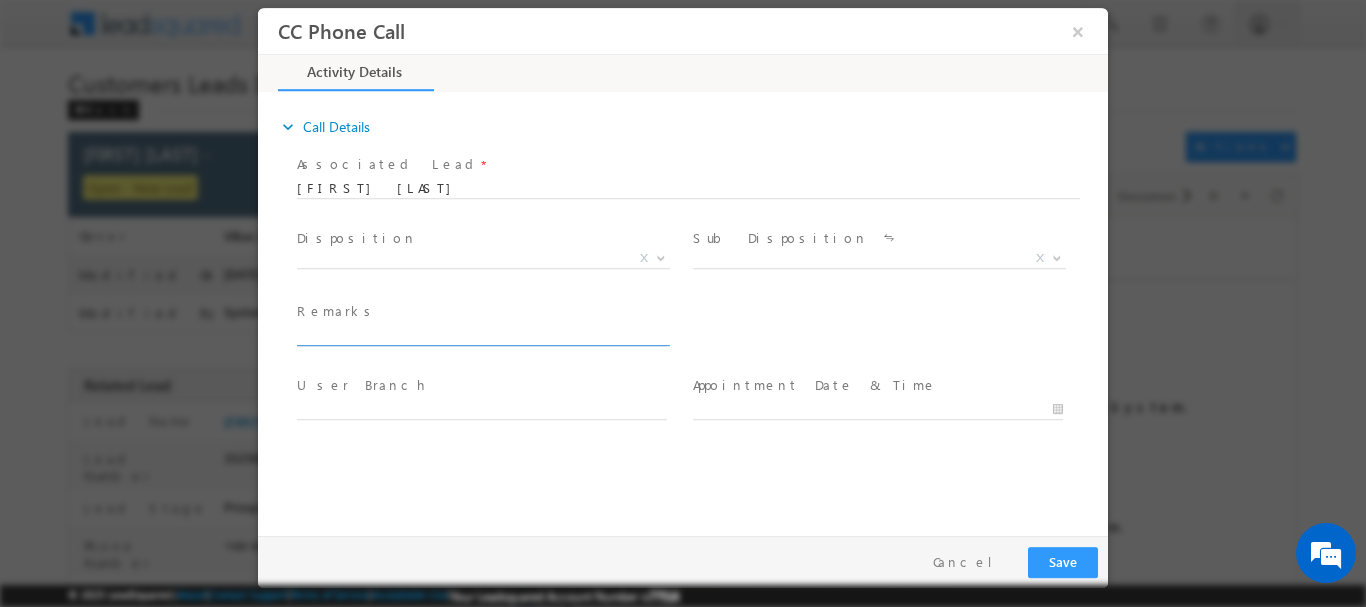 click at bounding box center (482, 335) 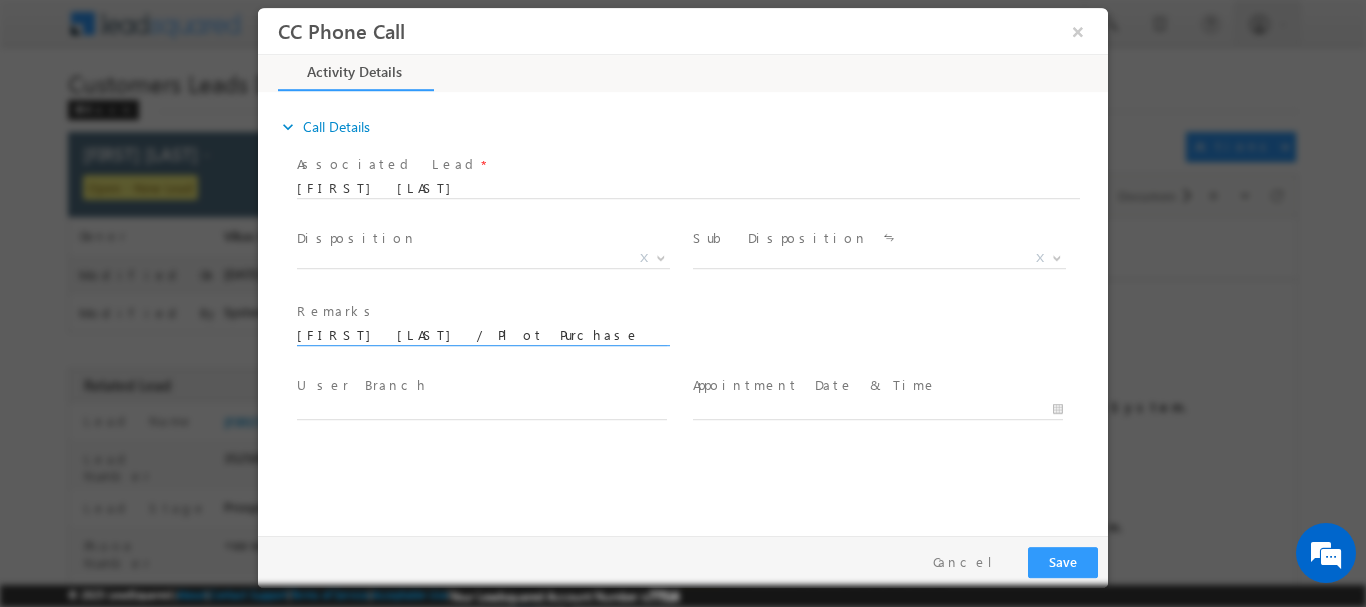 scroll, scrollTop: 0, scrollLeft: 734, axis: horizontal 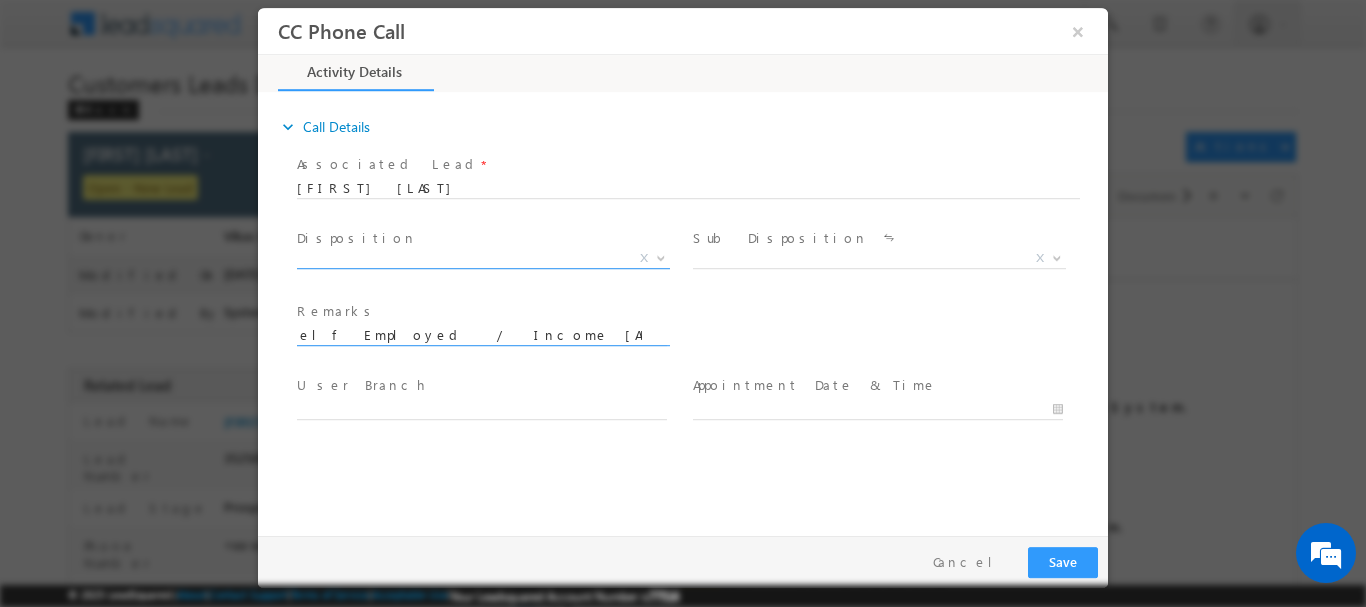 type on "[FIRST] [LAST] / Plot Purchase + Construction  / [AMOUNT]  /  Self Employed  /  Income [AMOUNT]  / House income [AMOUNT] / Current EMI [AMOUNT] /  Address [FIRST] [LAST], [CITY], [STATE] [POSTAL_CODE]" 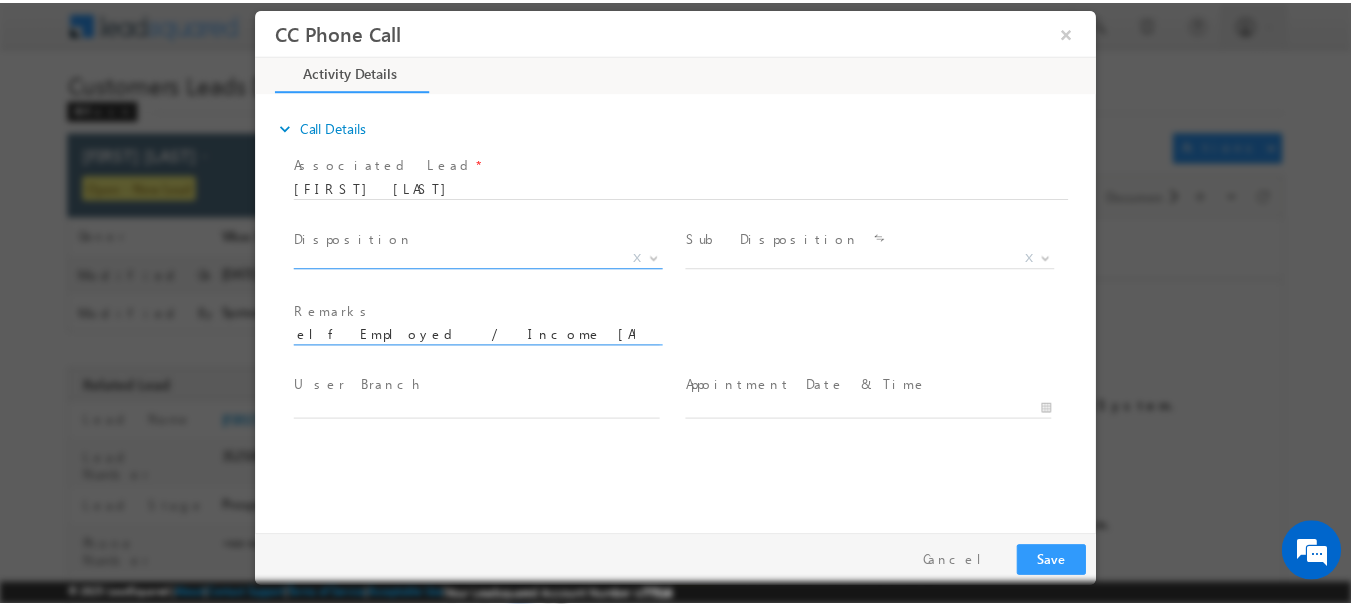 scroll, scrollTop: 0, scrollLeft: 0, axis: both 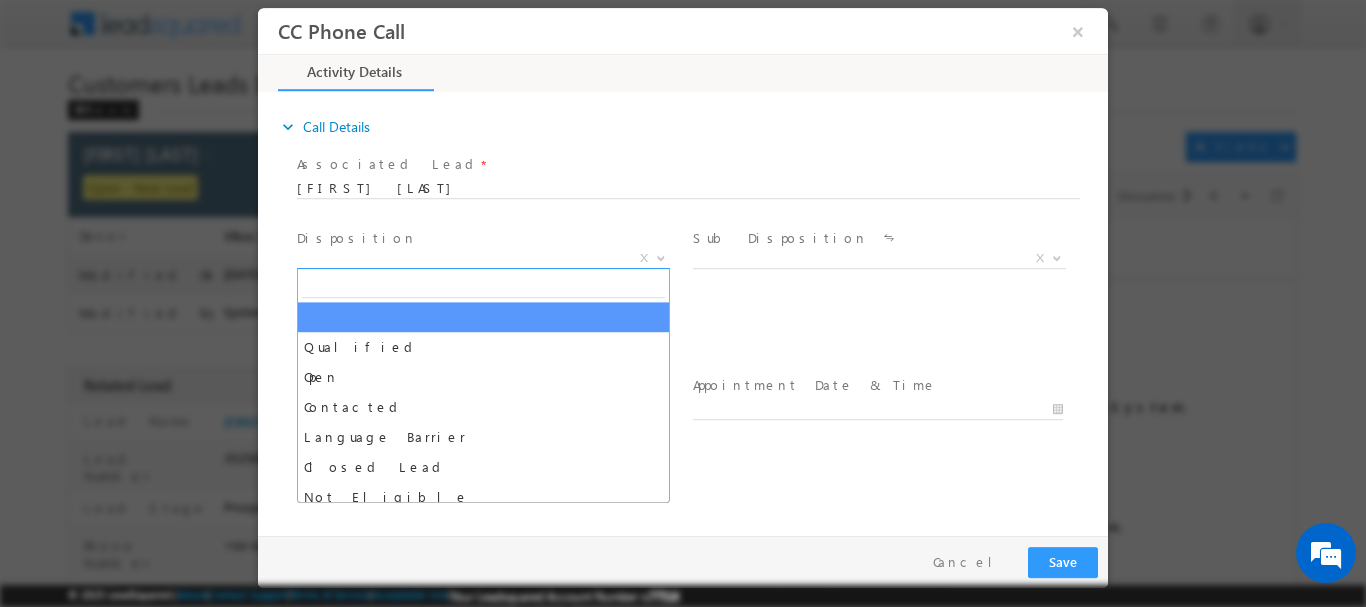 click on "X" at bounding box center [483, 258] 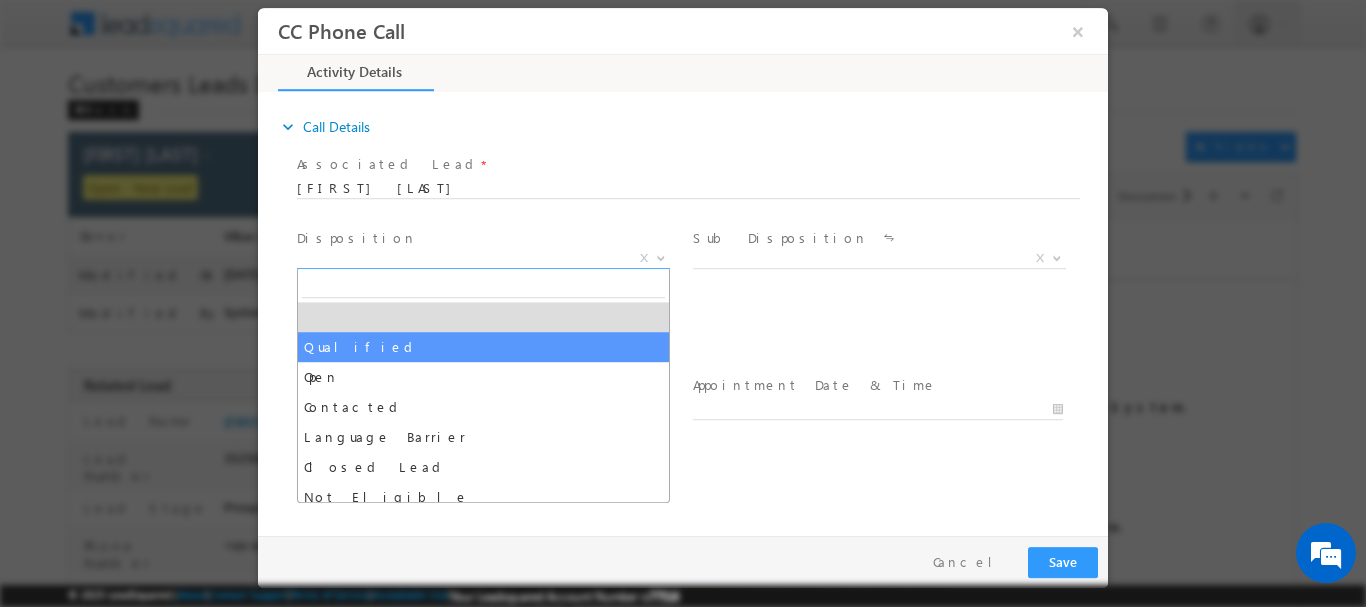 select on "Qualified" 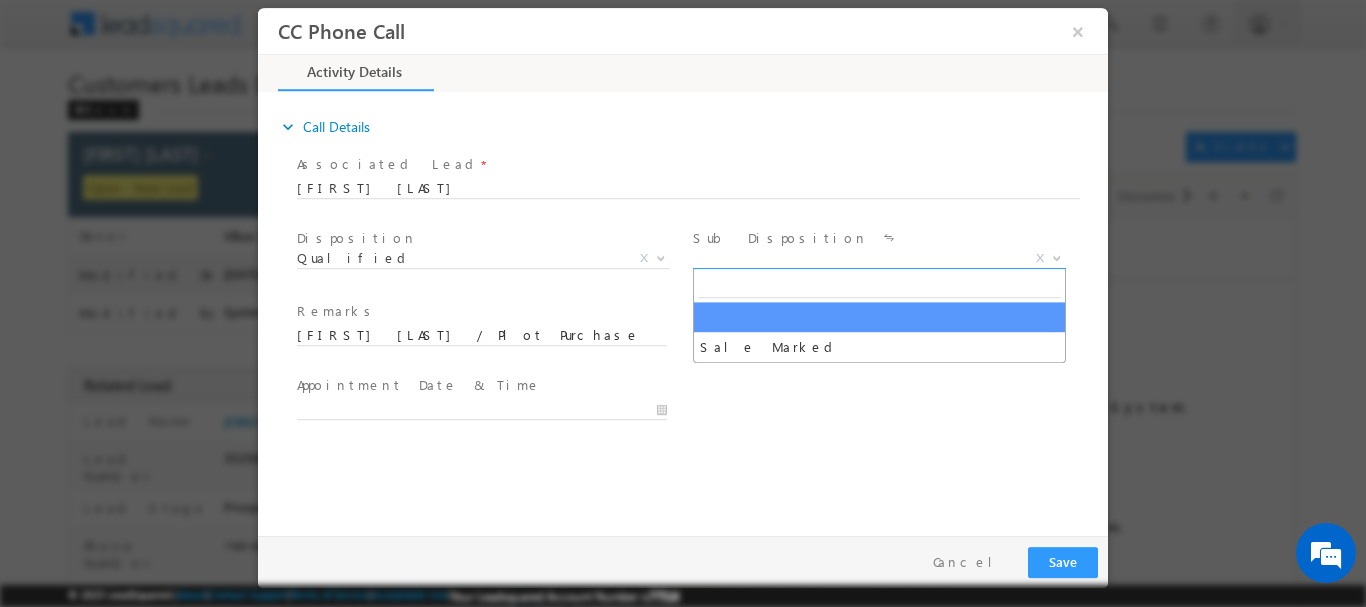 click on "X" at bounding box center (879, 258) 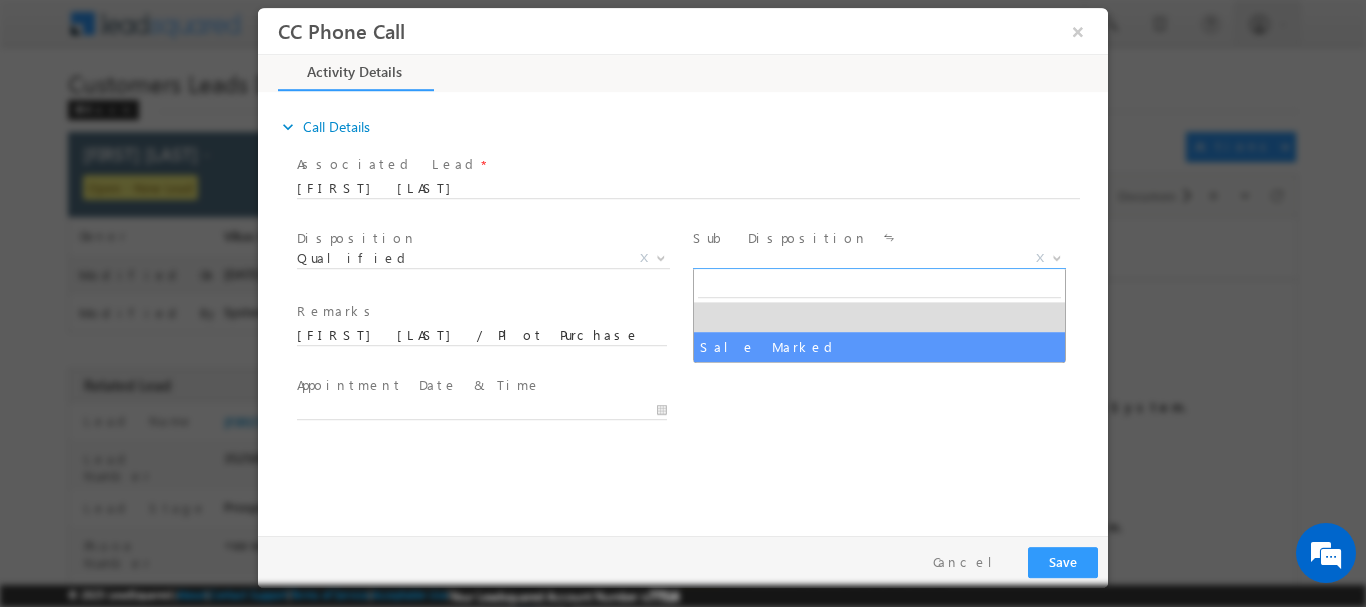 select on "Sale Marked" 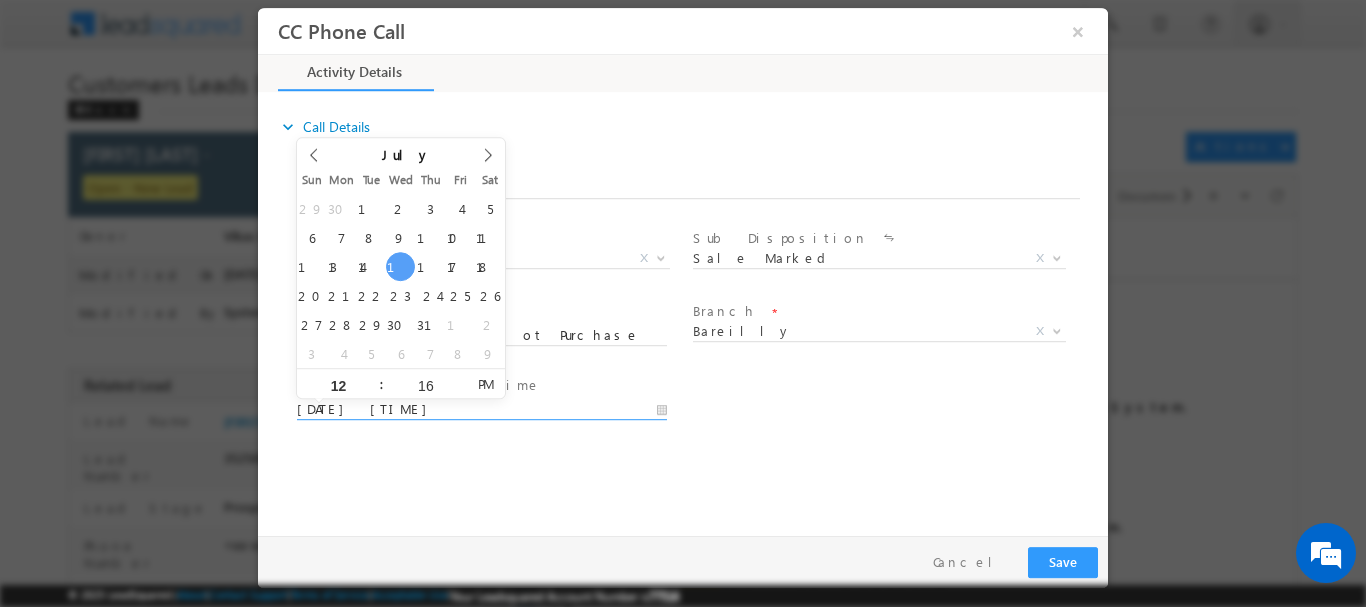 click on "[DATE] [TIME]" at bounding box center [482, 409] 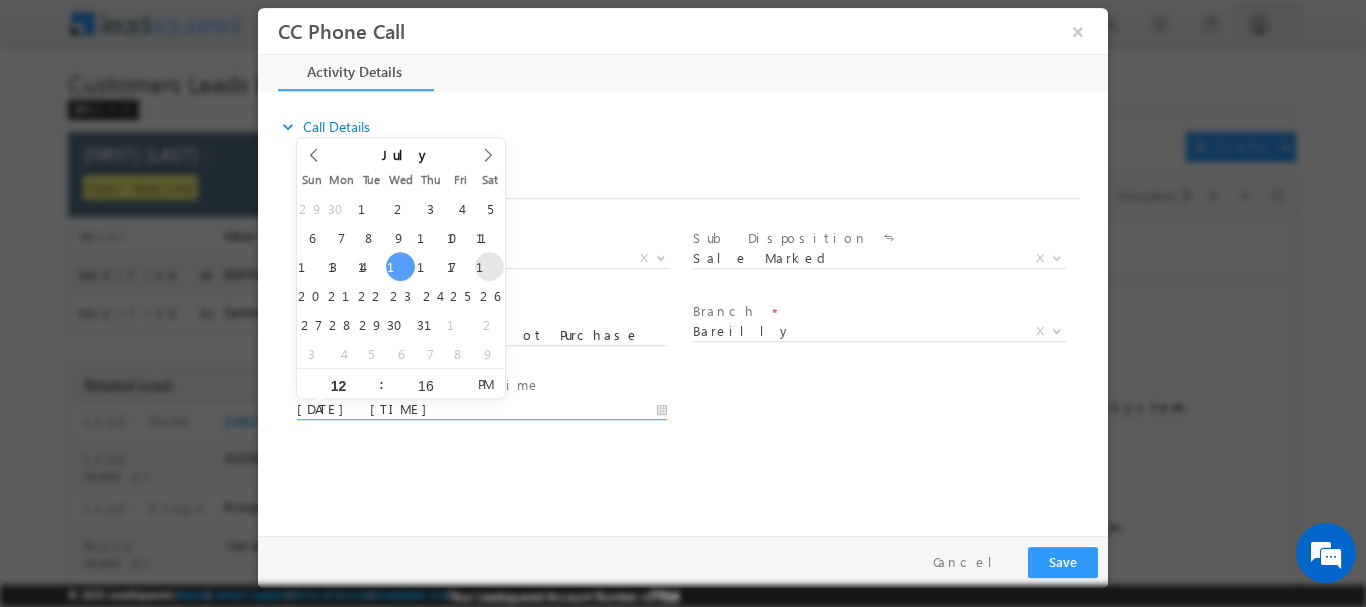 type on "[DATE] [TIME]" 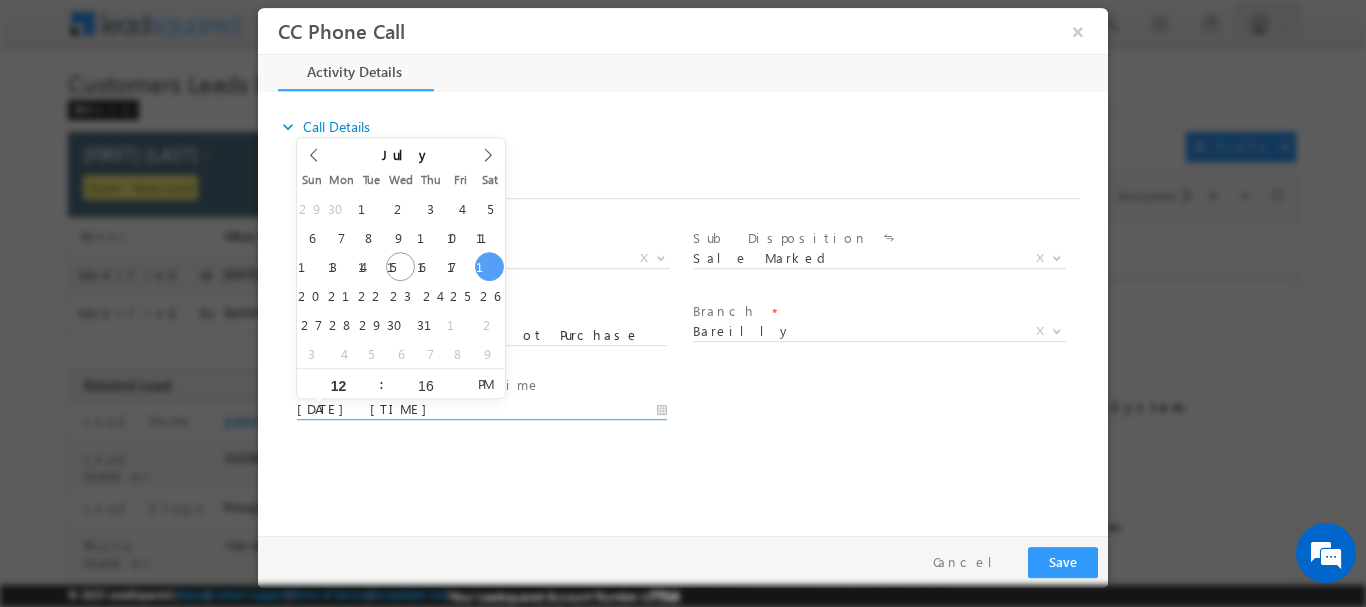 click on "[DATE] [TIME]" at bounding box center [482, 409] 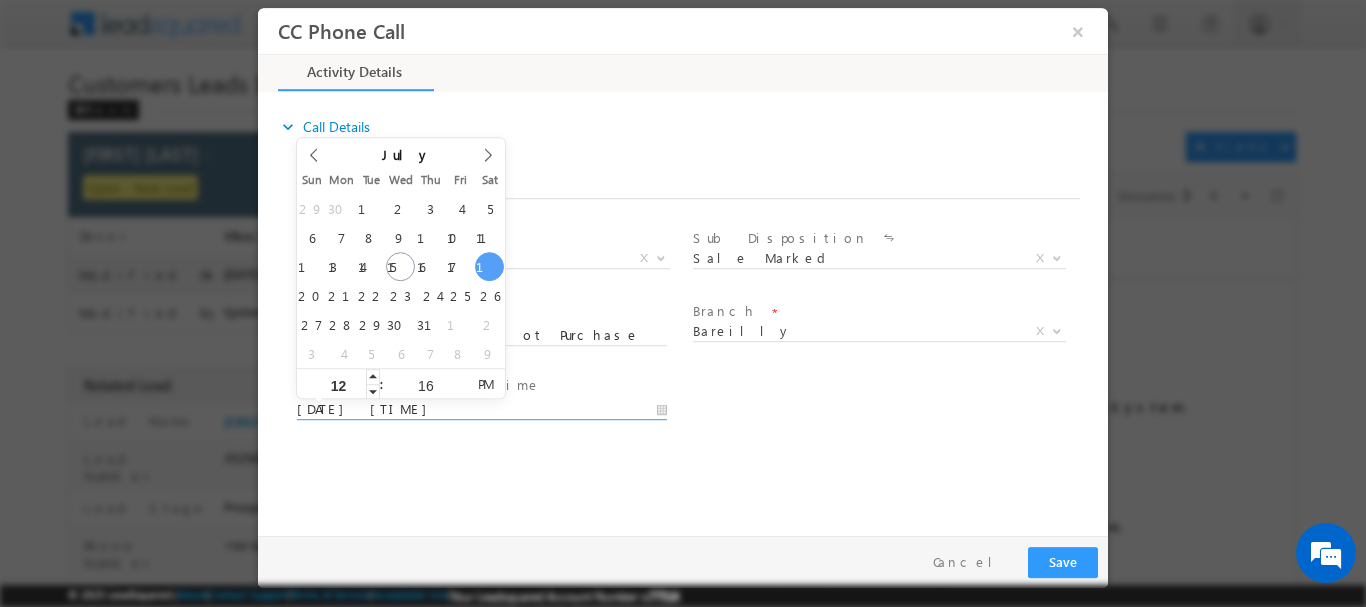 click on "12" at bounding box center (338, 384) 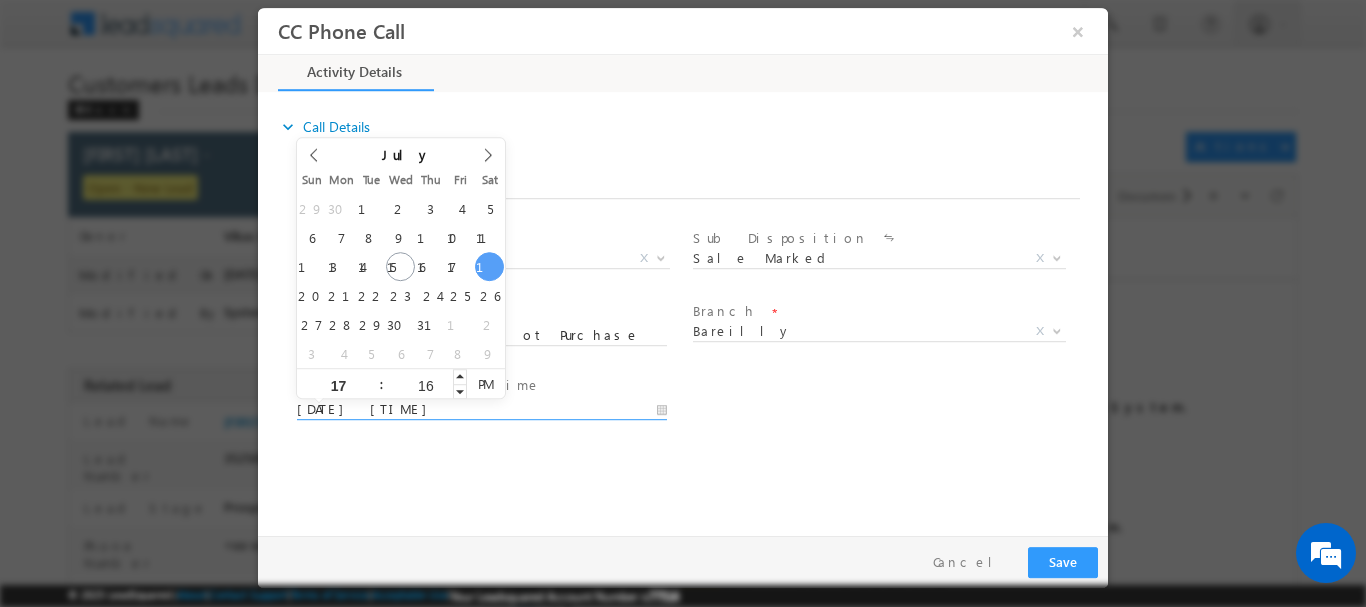 type on "17" 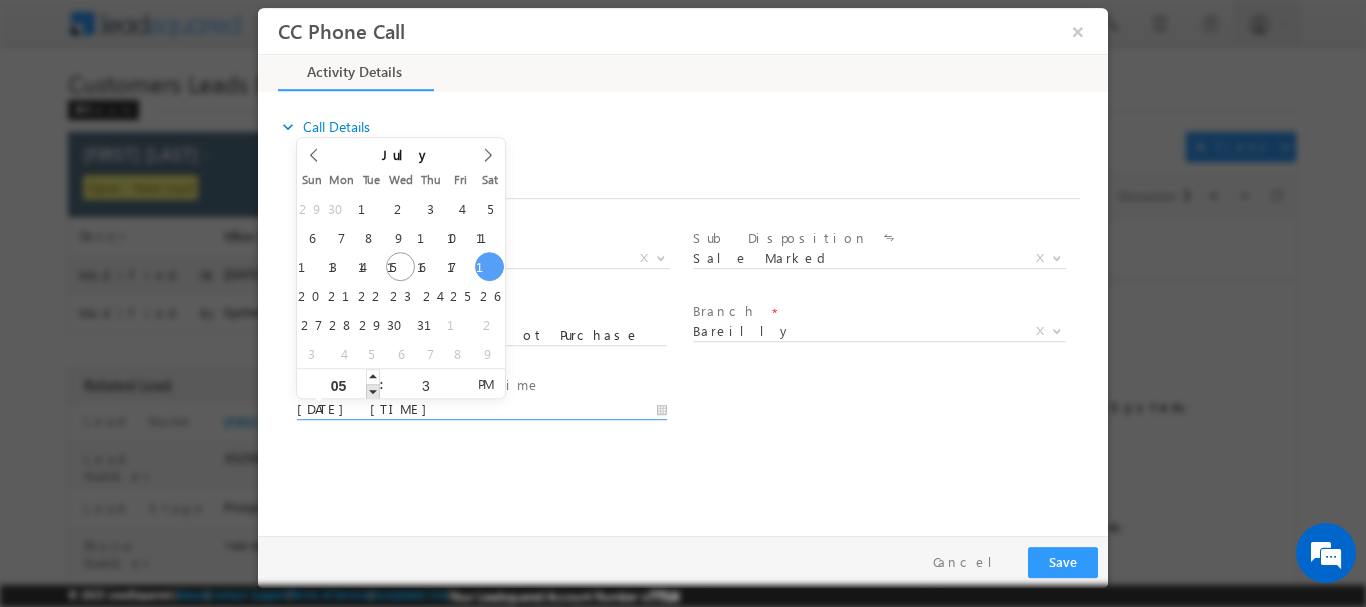 type on "30" 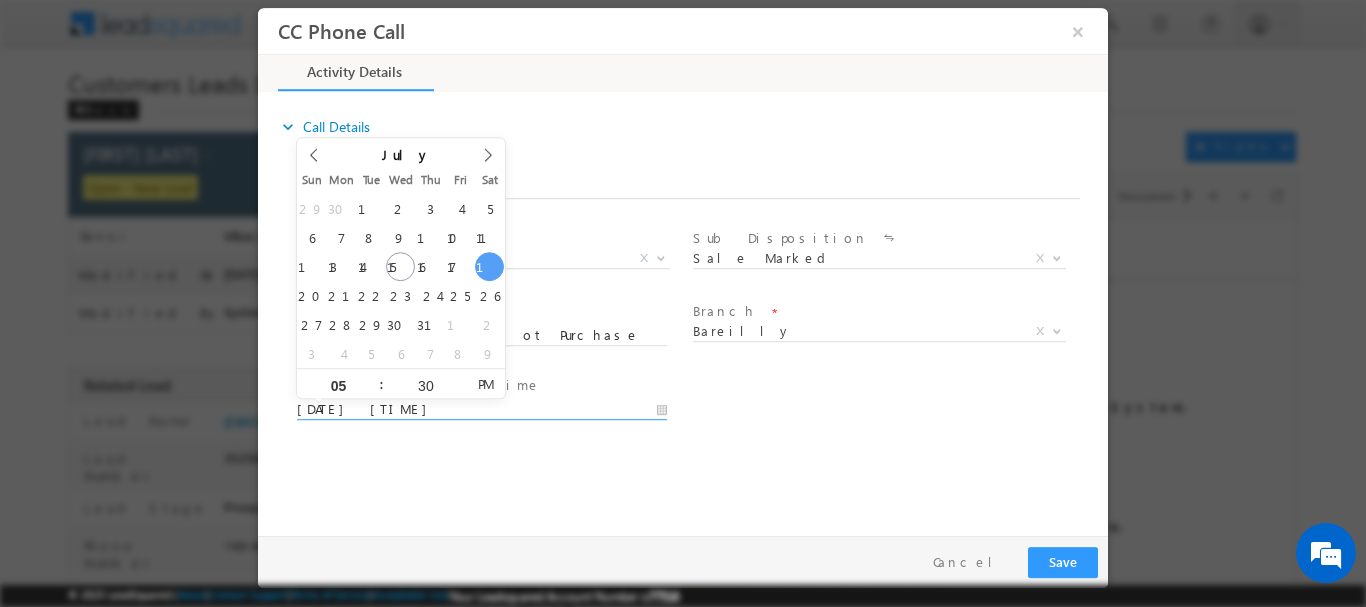 type on "[DATE] [TIME]" 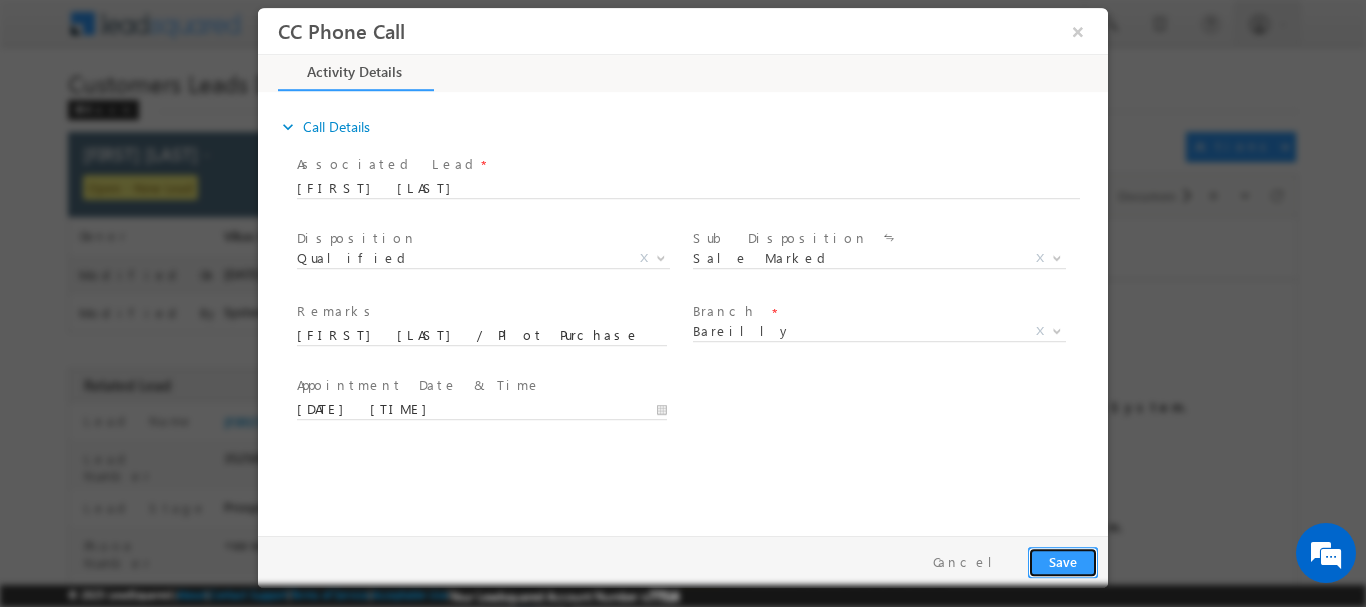 click on "Save" at bounding box center [1063, 561] 